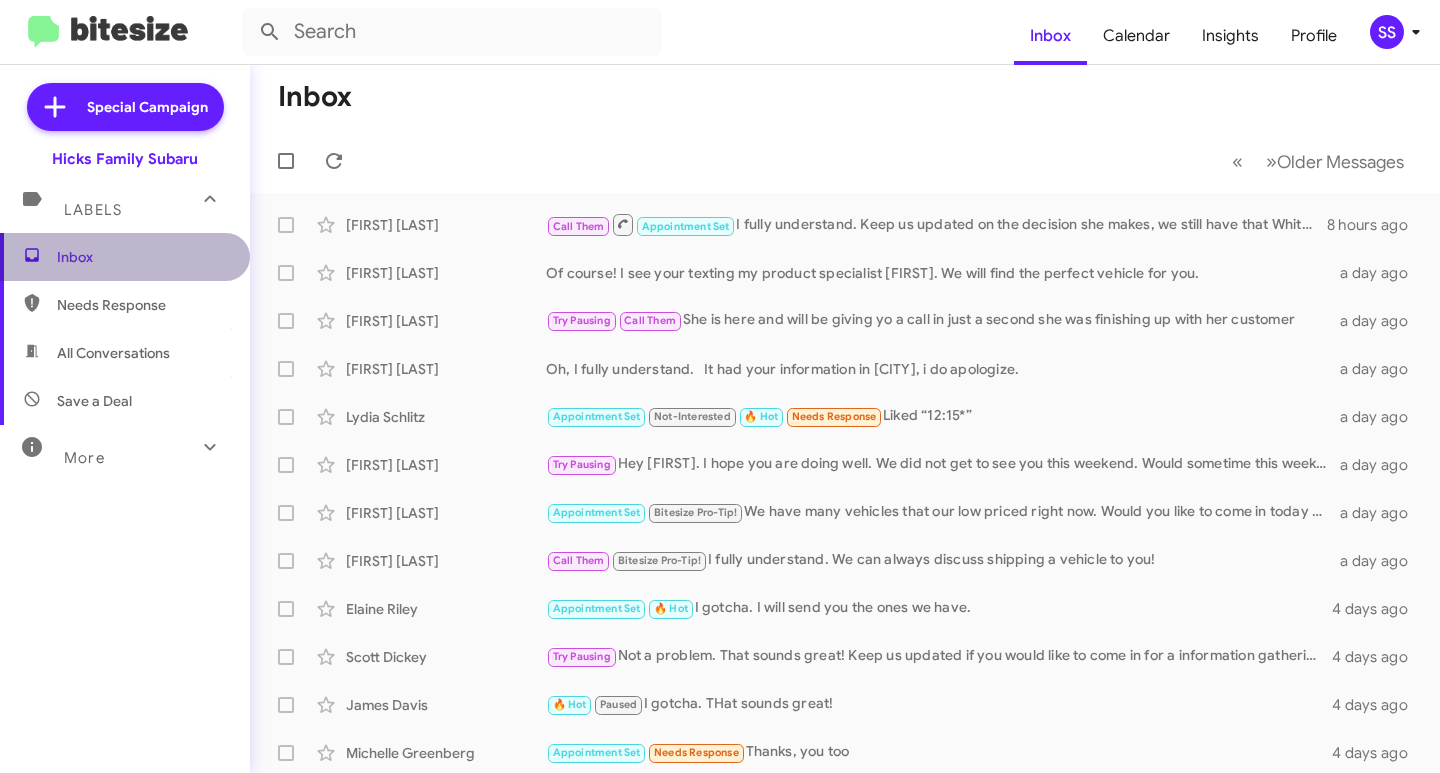 click on "Inbox" at bounding box center (142, 257) 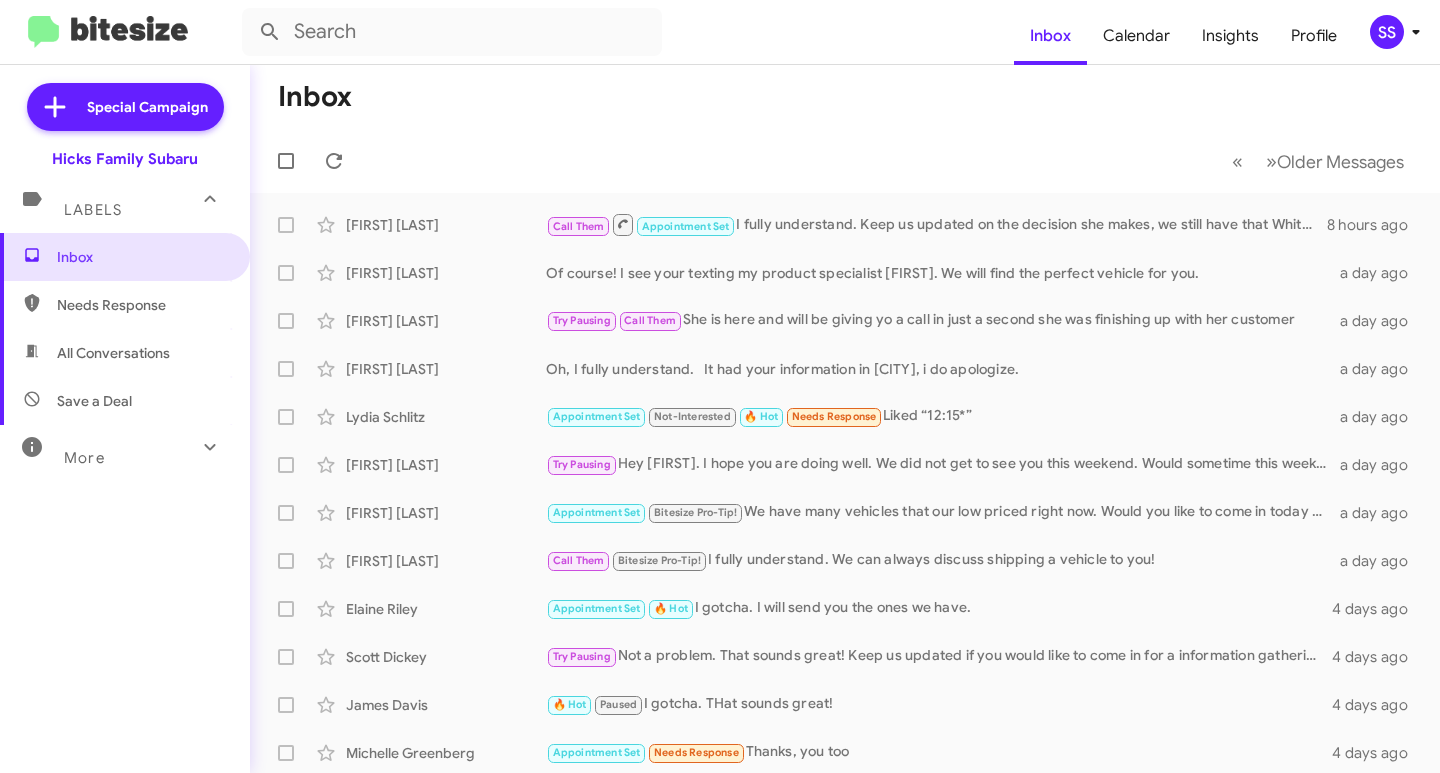 click on "Save a Deal" at bounding box center [94, 401] 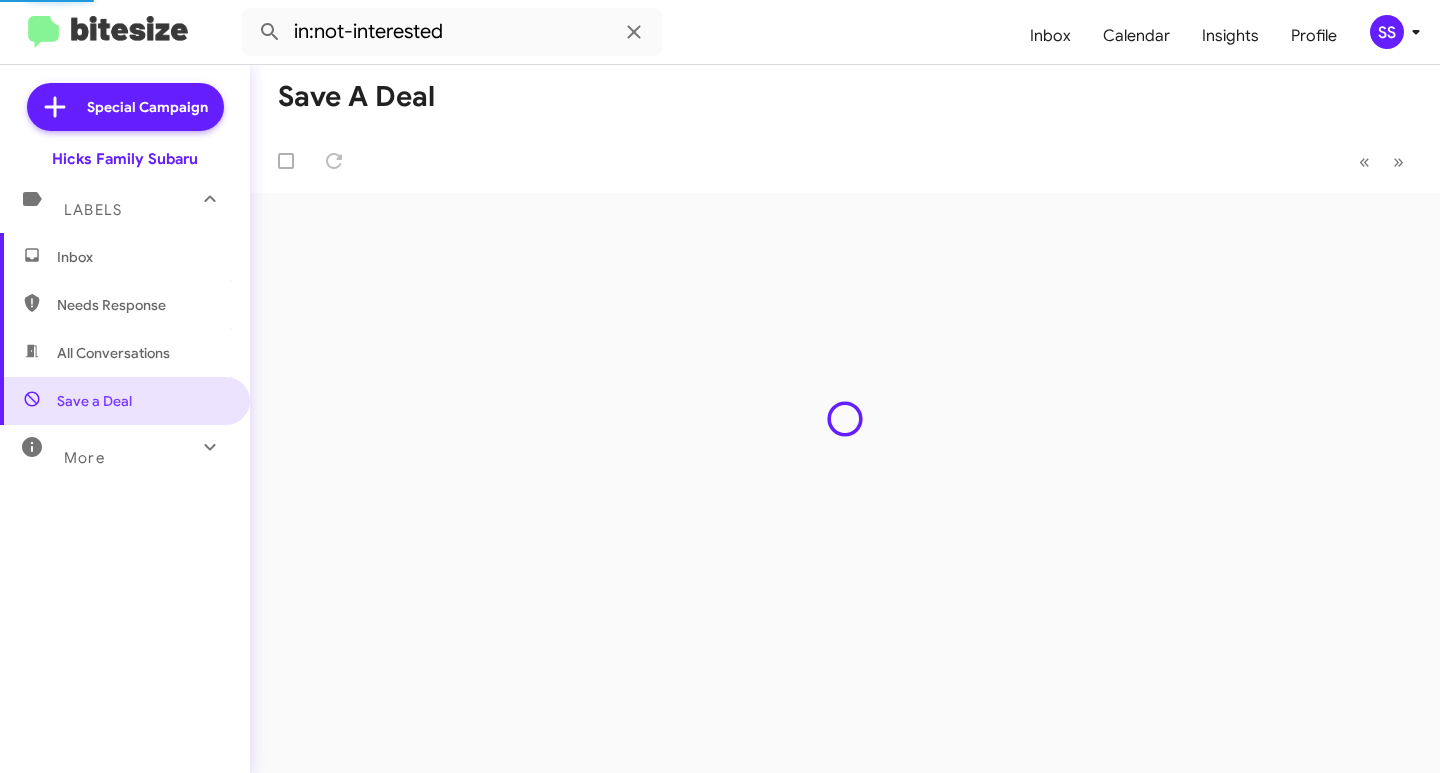 click on "Inbox" at bounding box center [142, 257] 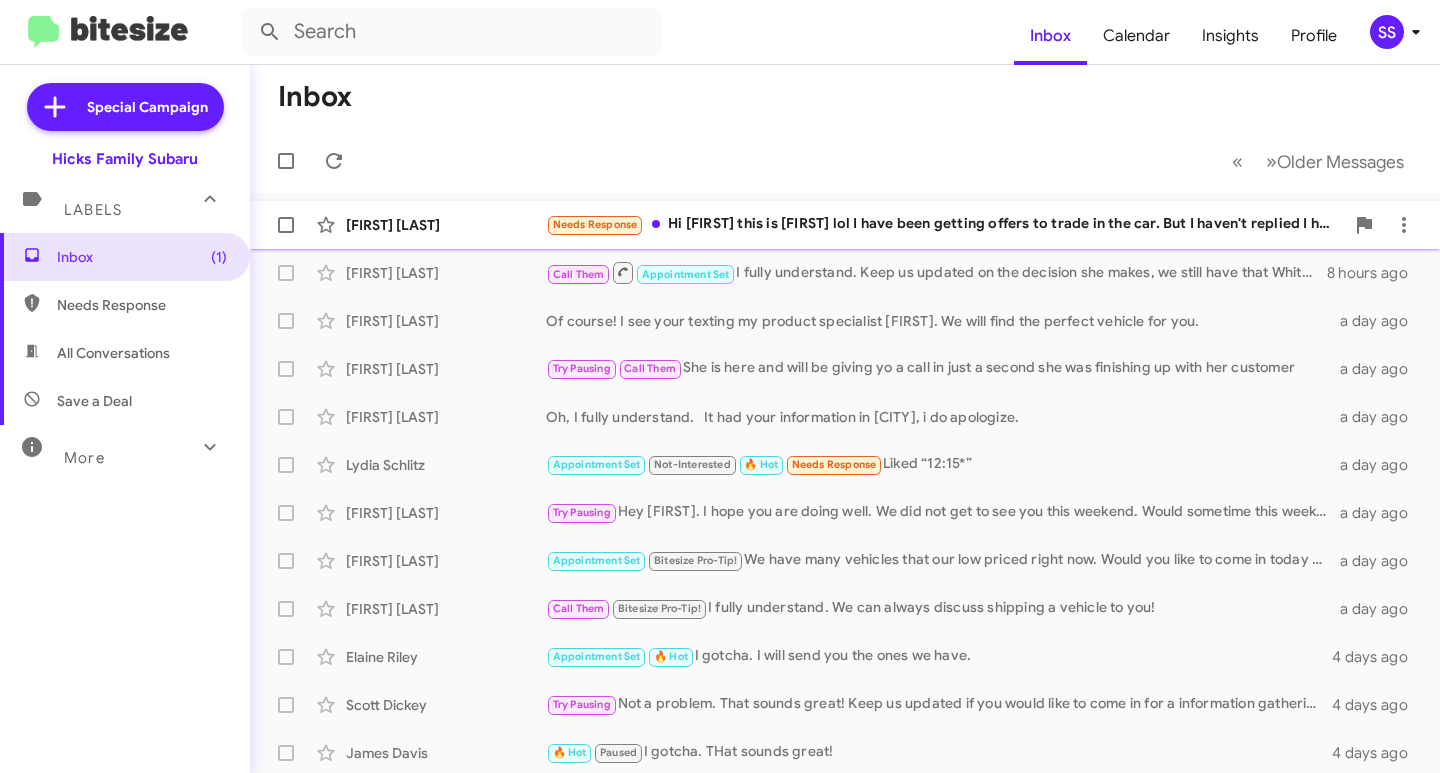 click on "Needs Response   Hi [FIRST] this is [FIRST] lol I have been getting offers to trade in the car. But I haven't replied I haven't had it but a year lol" 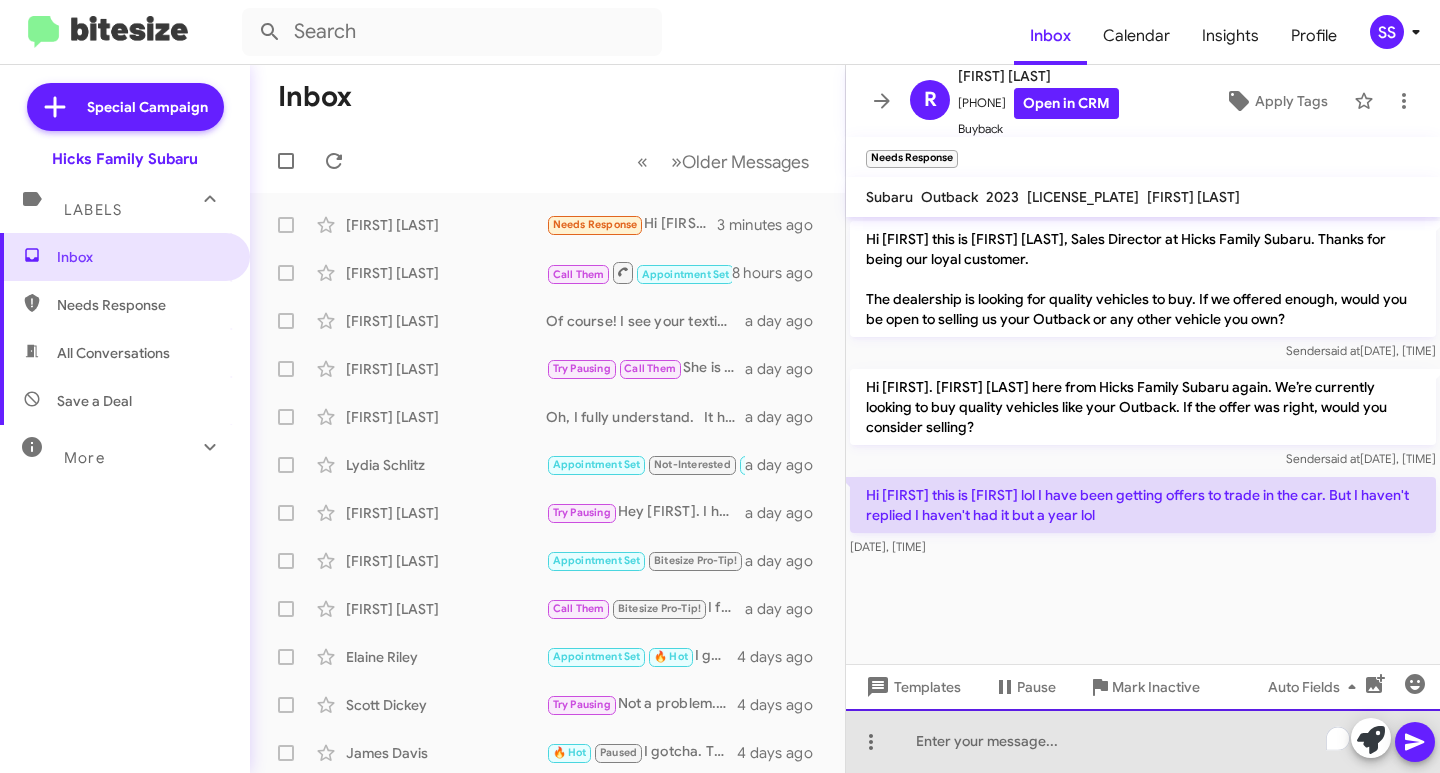 click 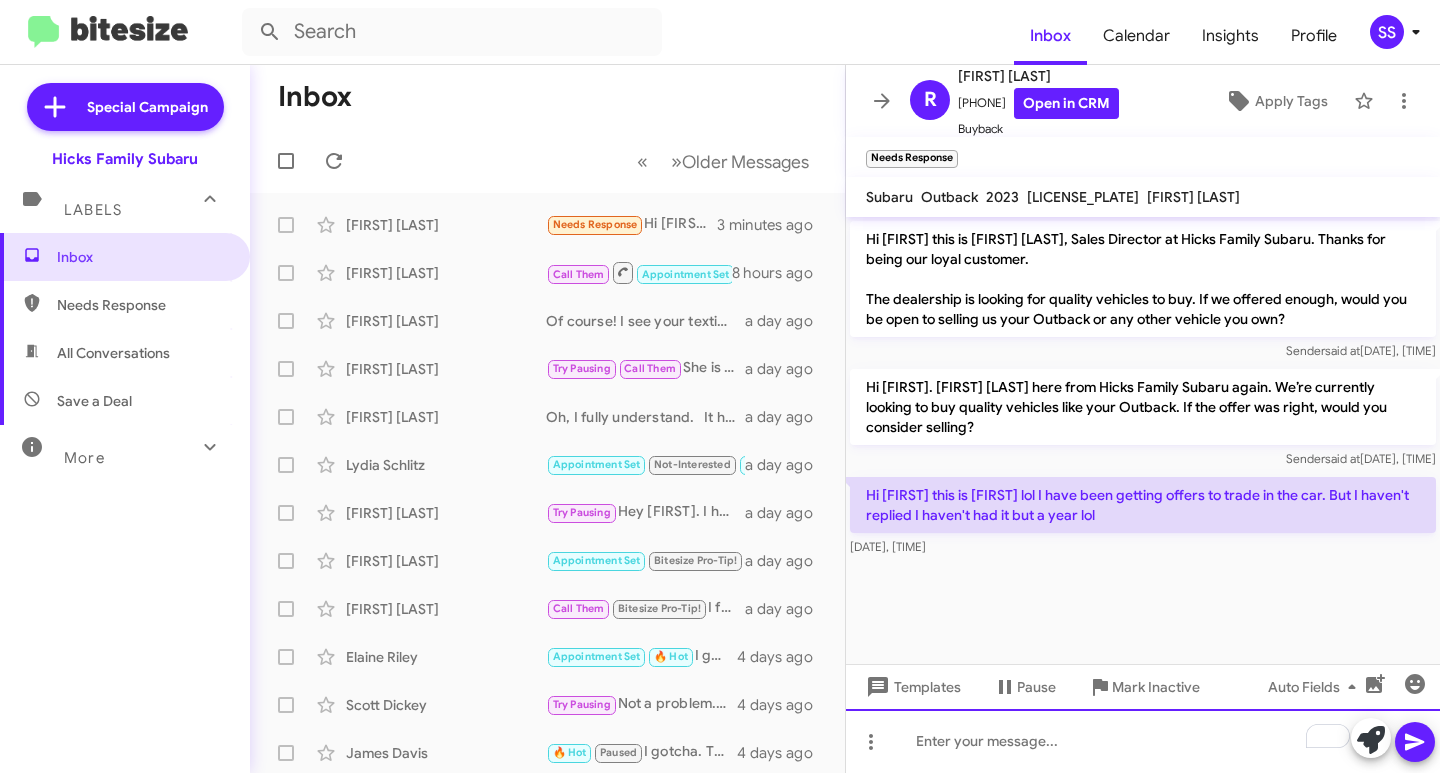 type 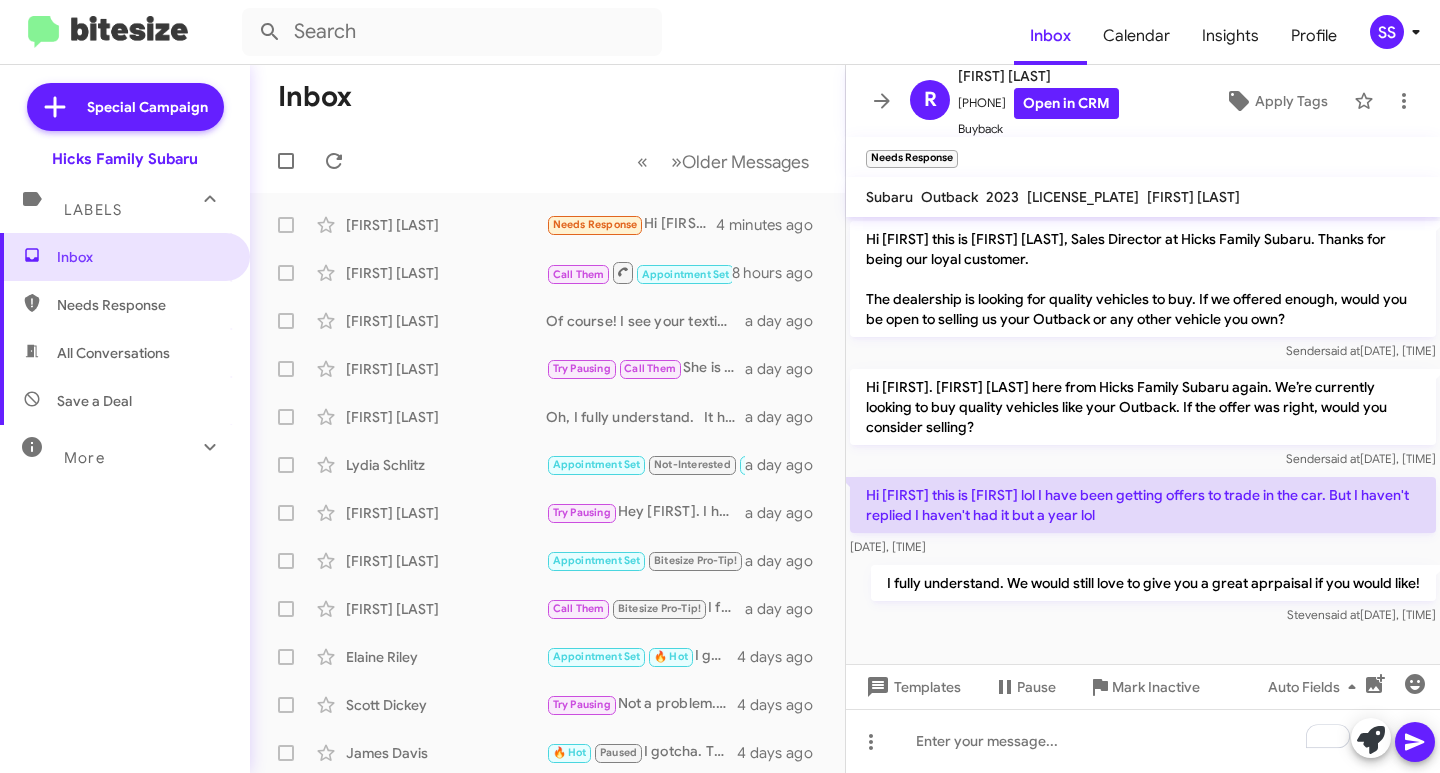 click on "Save a Deal" at bounding box center (94, 401) 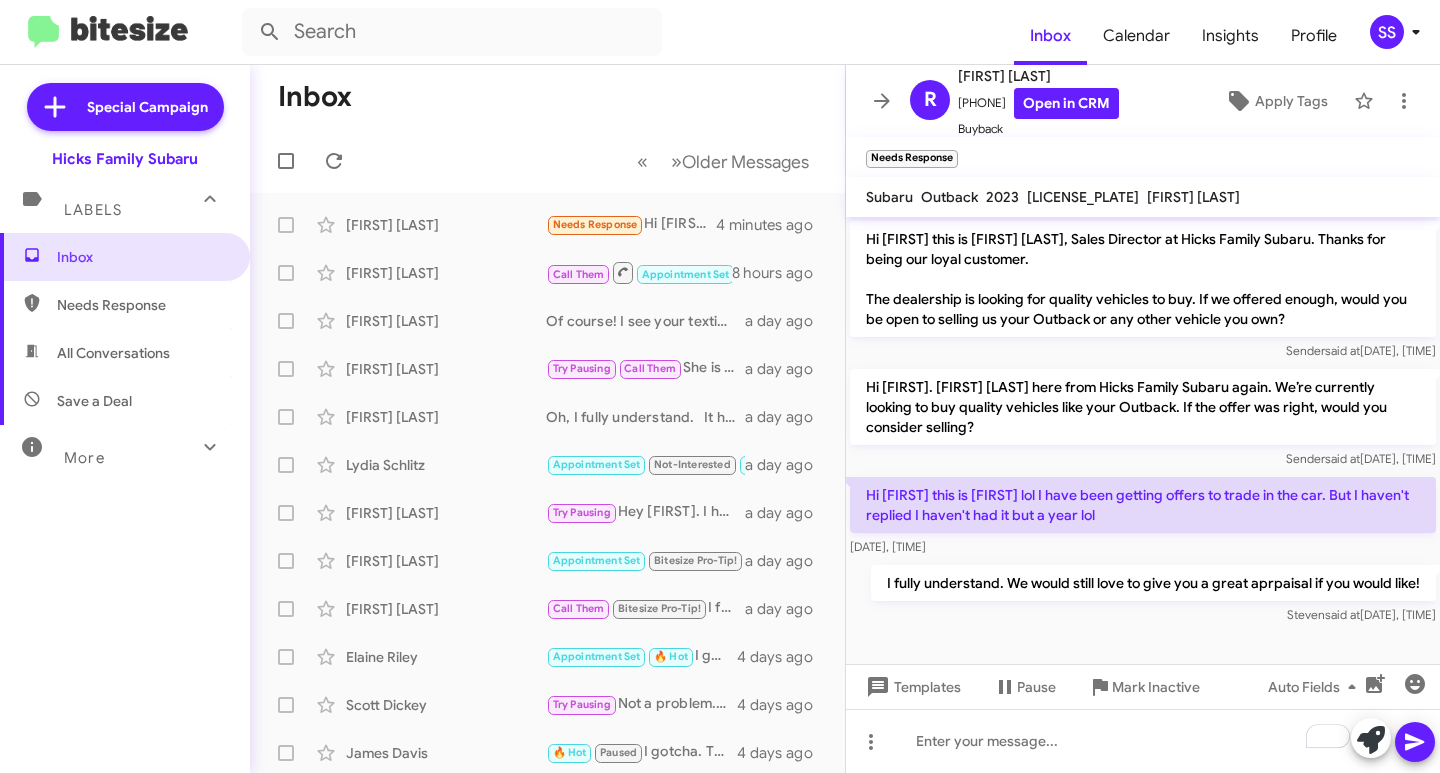 type on "in:not-interested" 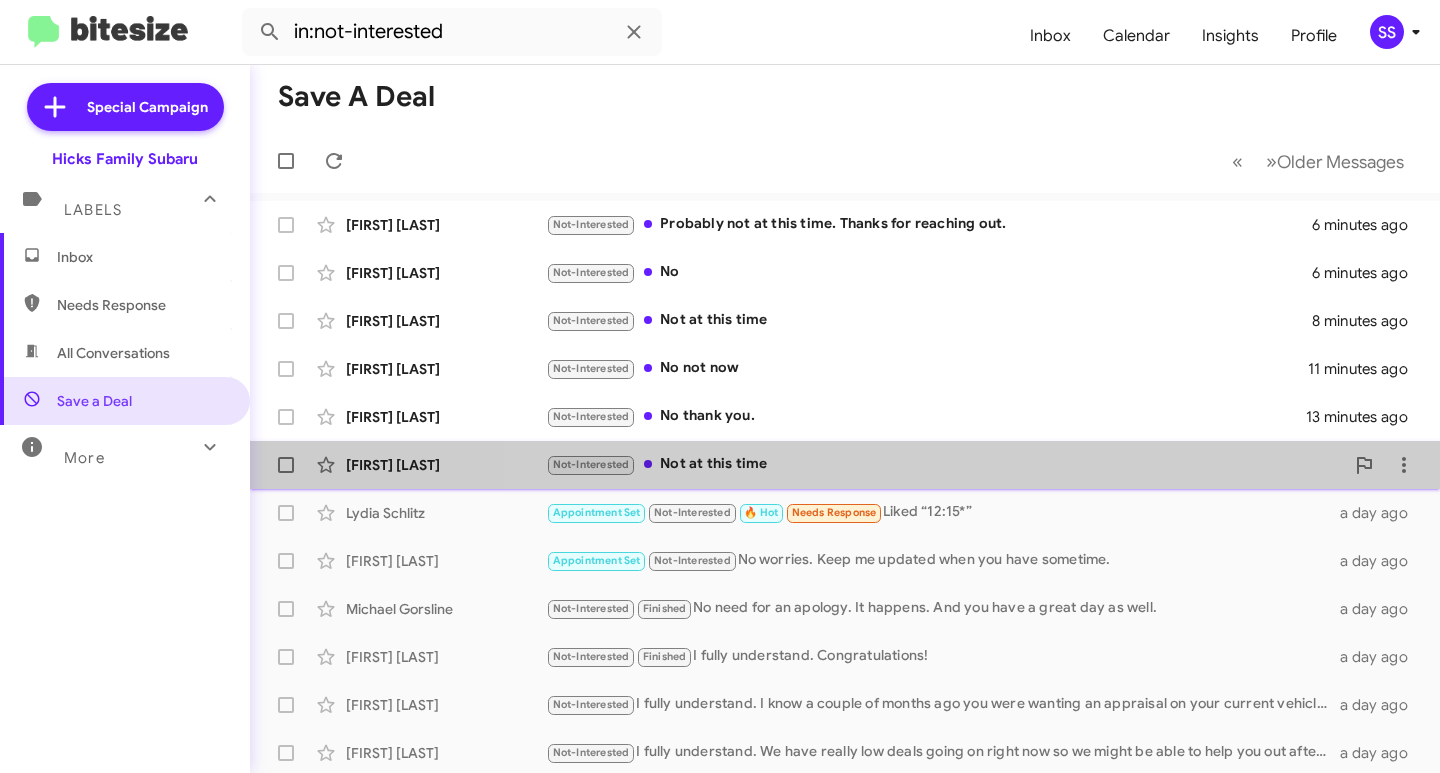 click on "Not-Interested   Not at this time" 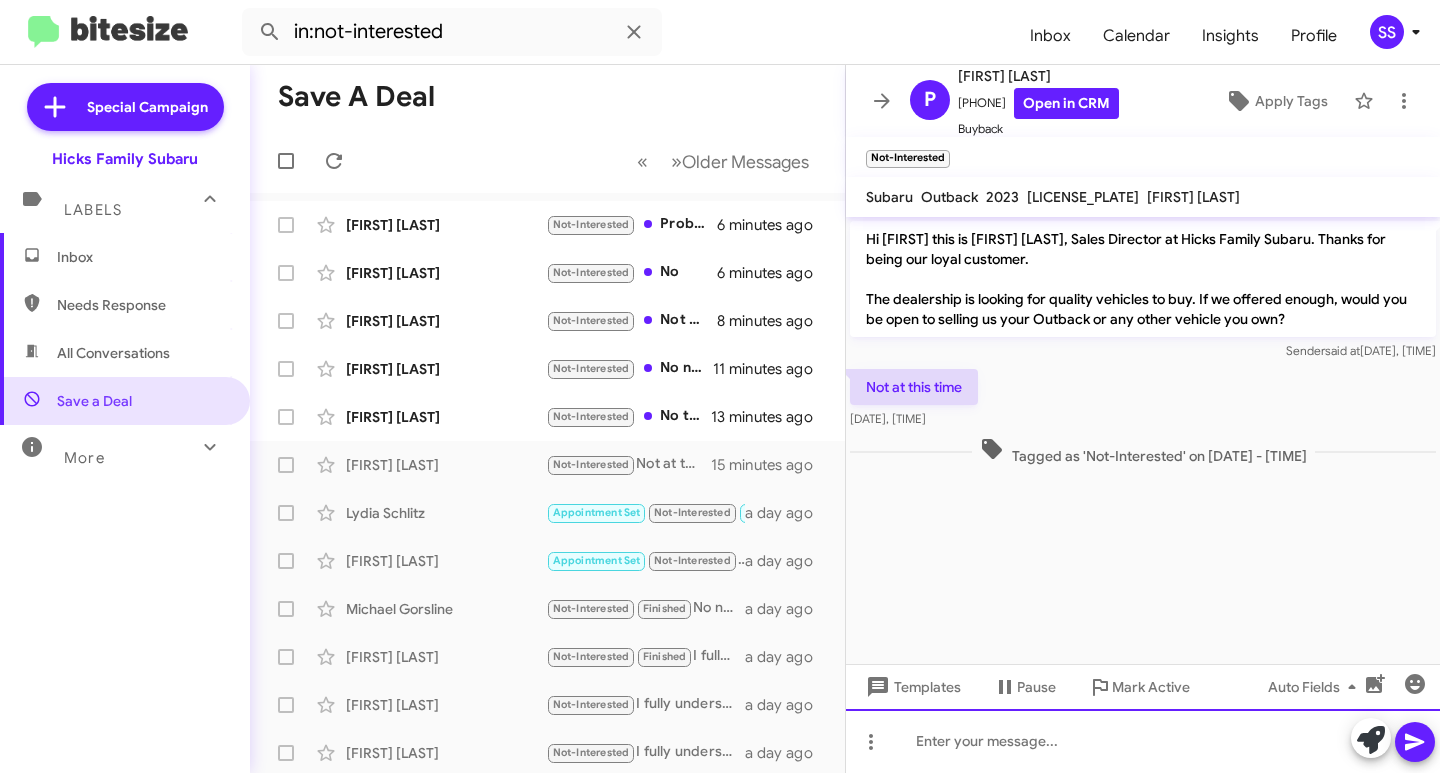 click 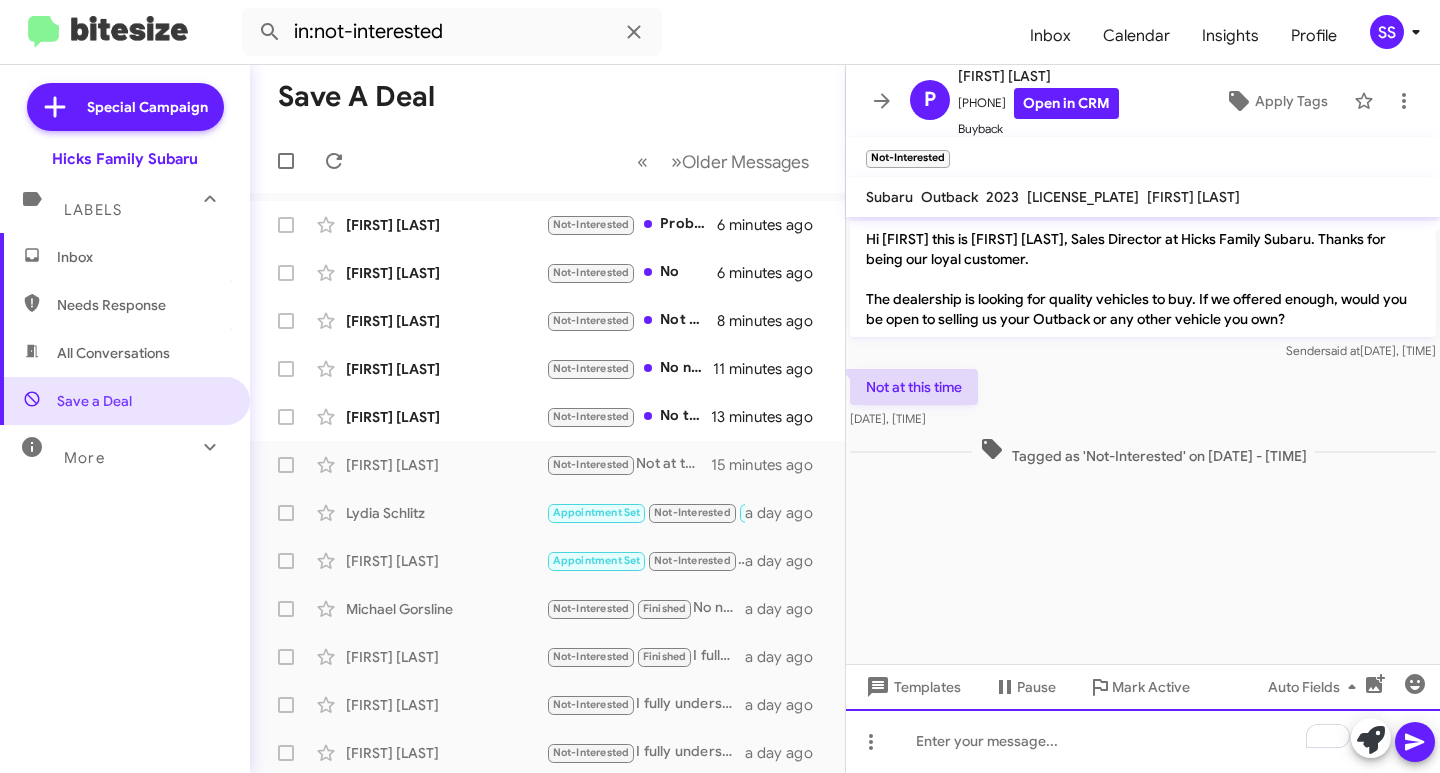type 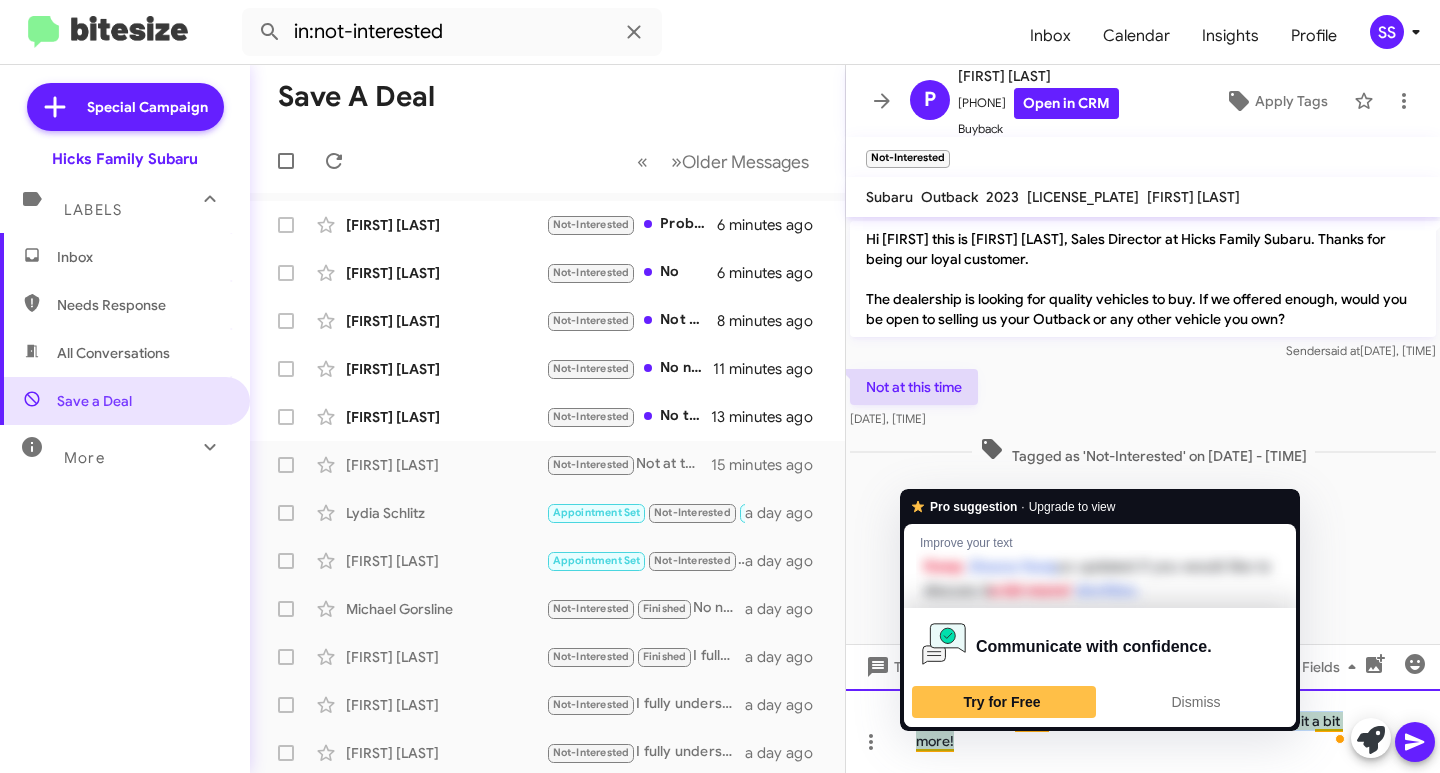 drag, startPoint x: 957, startPoint y: 741, endPoint x: 900, endPoint y: 718, distance: 61.46544 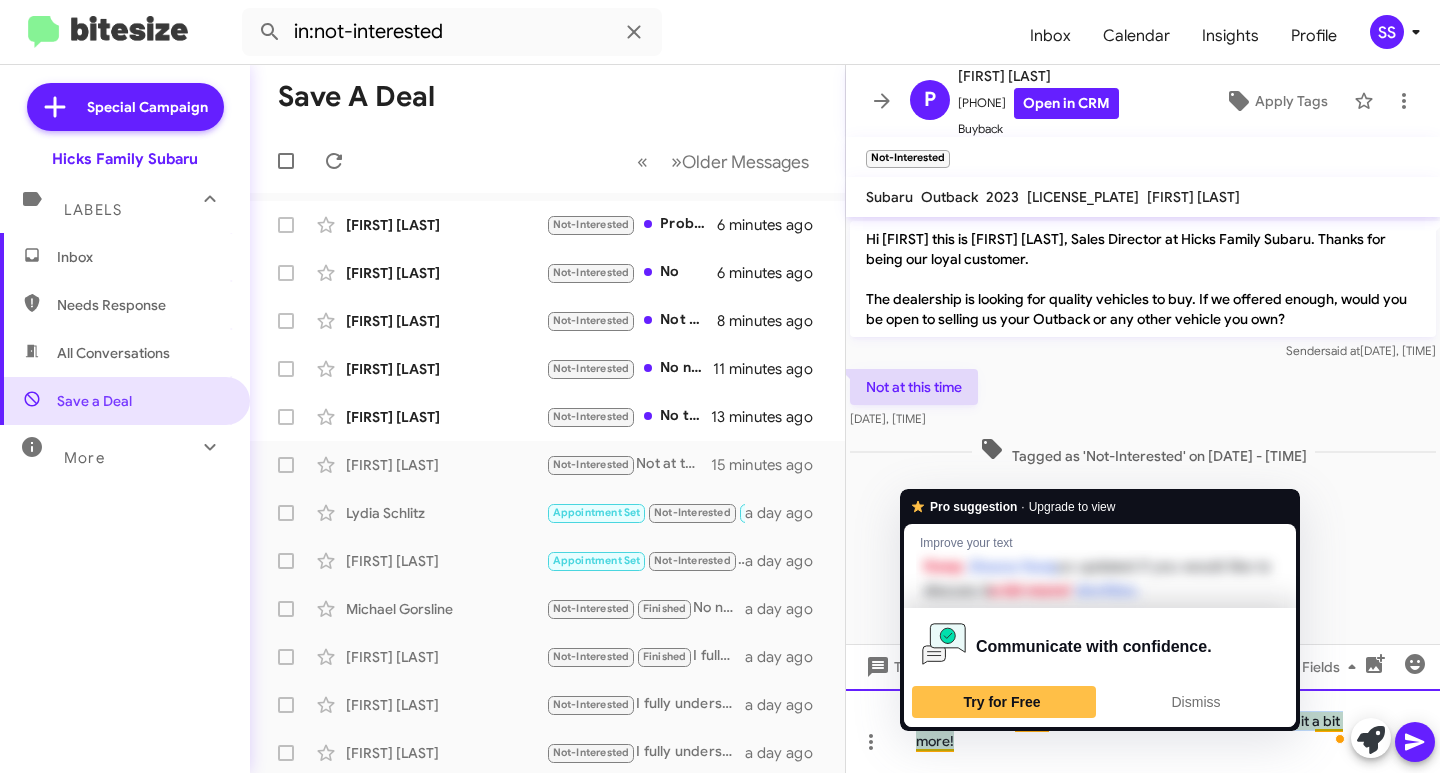 click on "in:not-interested  Inbox  Calendar Insights Profile SS Special Campaign  Hicks Family Subaru  Labels  Inbox  Needs Response  All Conversations Save a Deal More Important  🔥 Hot Appointment Set
Starred Sent Sold Sold Responded Historic Reactivated Finished Opt out Paused Unpaused Phone Call Save a Deal   « Previous » Next   Older Messages   [FIRST] [LAST]  Not-Interested   Probably not at this time. Thanks for reaching out.   6 minutes ago    [FIRST] [LAST]  Not-Interested   No   6 minutes ago    [FIRST] [LAST]  Not-Interested   Not at this time   8 minutes ago    [FIRST] [LAST]  Not-Interested   No not now   11 minutes ago    [FIRST] [LAST]  Not-Interested   No thank you.   13 minutes ago    [FIRST] [LAST]  Not-Interested   Not at this time   15 minutes ago    [FIRST] [LAST]  Appointment Set   Not-Interested   🔥 Hot   Needs Response   Liked “12:15*”   a day ago    [FIRST] [LAST]  Appointment Set   Not-Interested   No worries. Keep me updated when you have sometime." at bounding box center (720, 386) 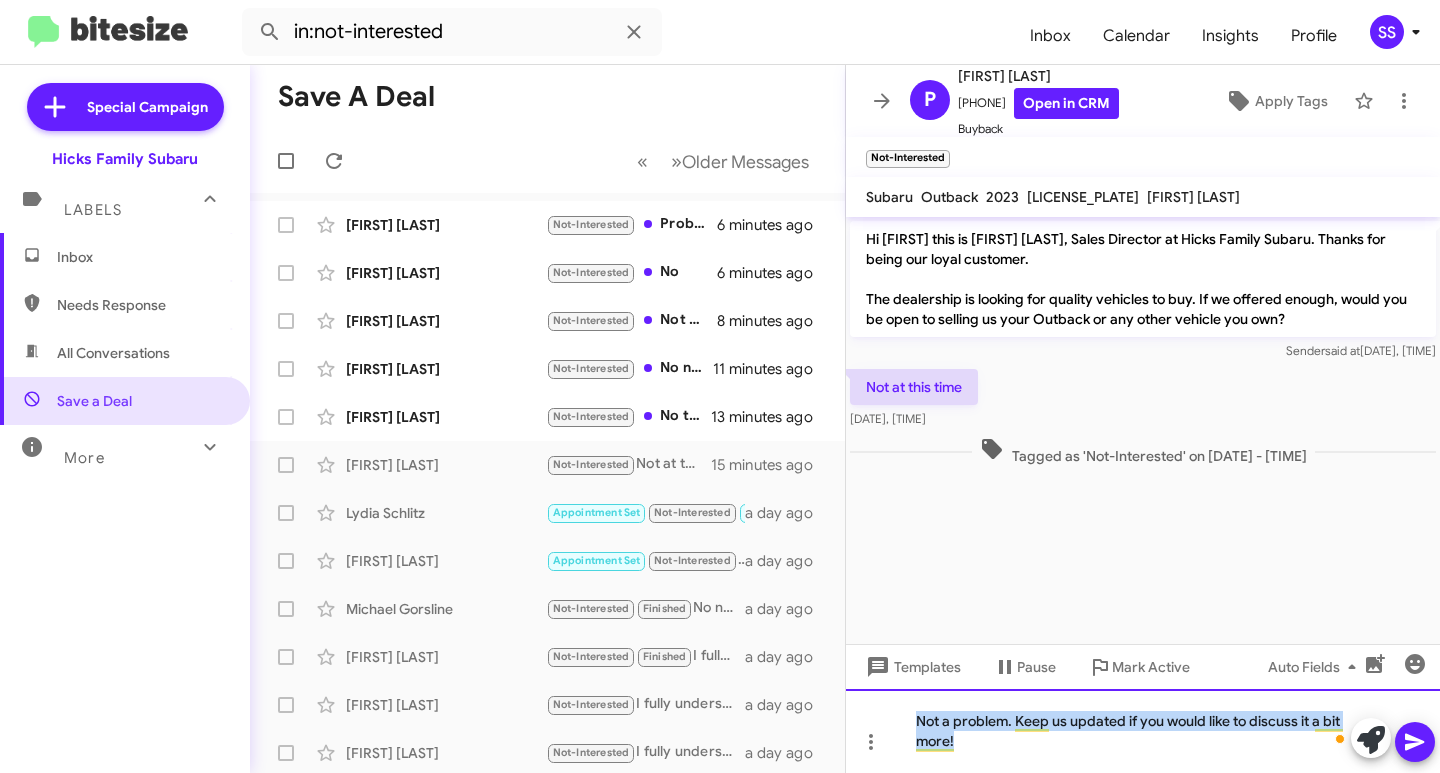 copy on "Not a problem. Keep us updated if you would like to discuss it a bit more!" 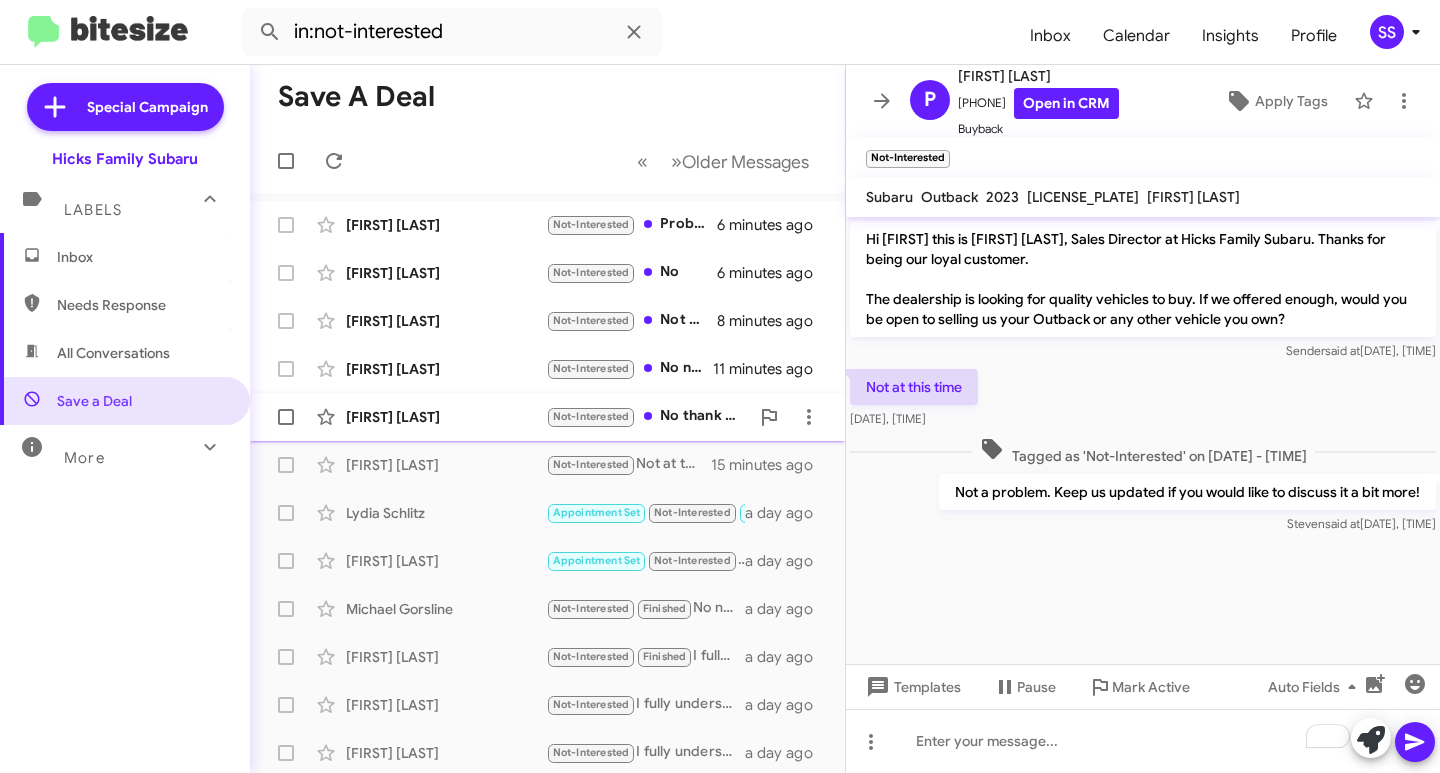 click on "[FIRST] [LAST]" 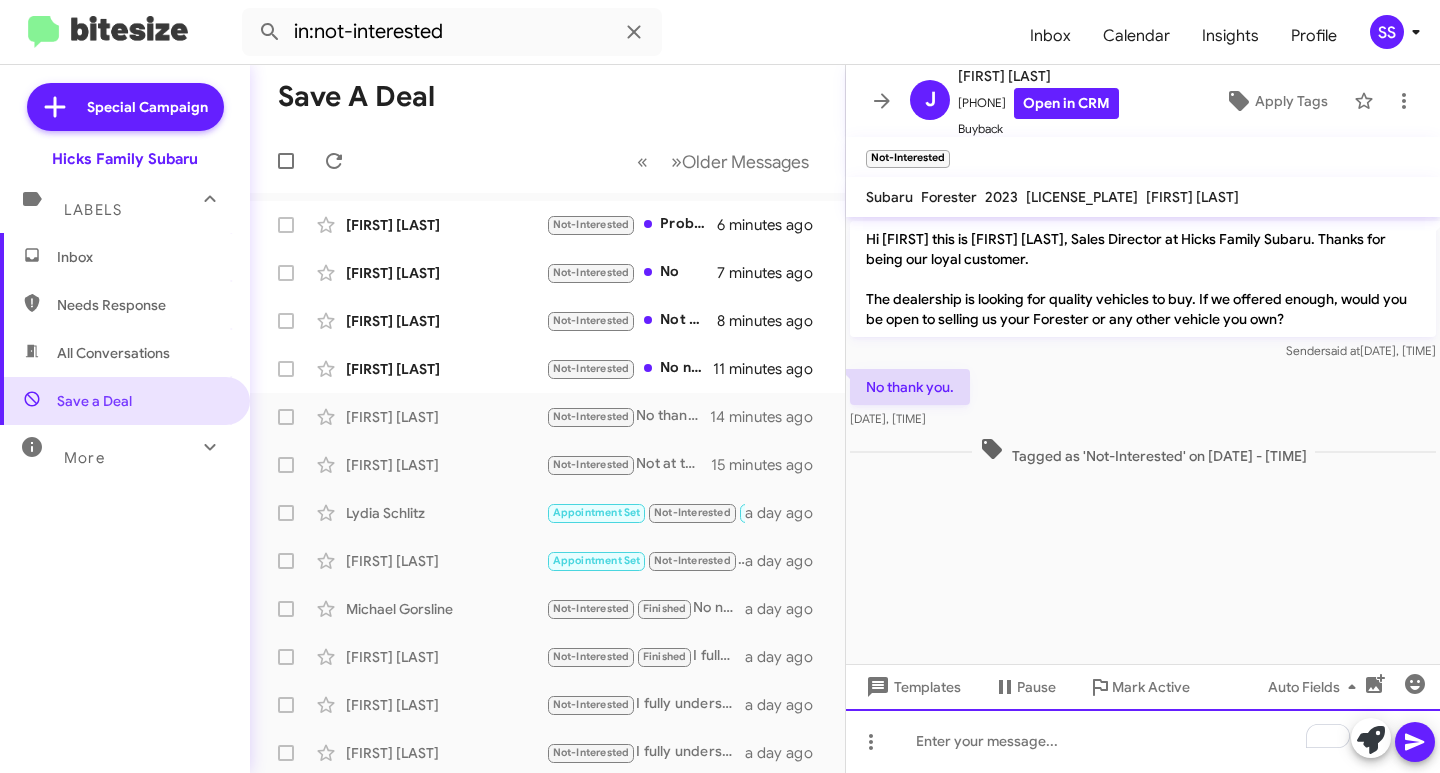 click 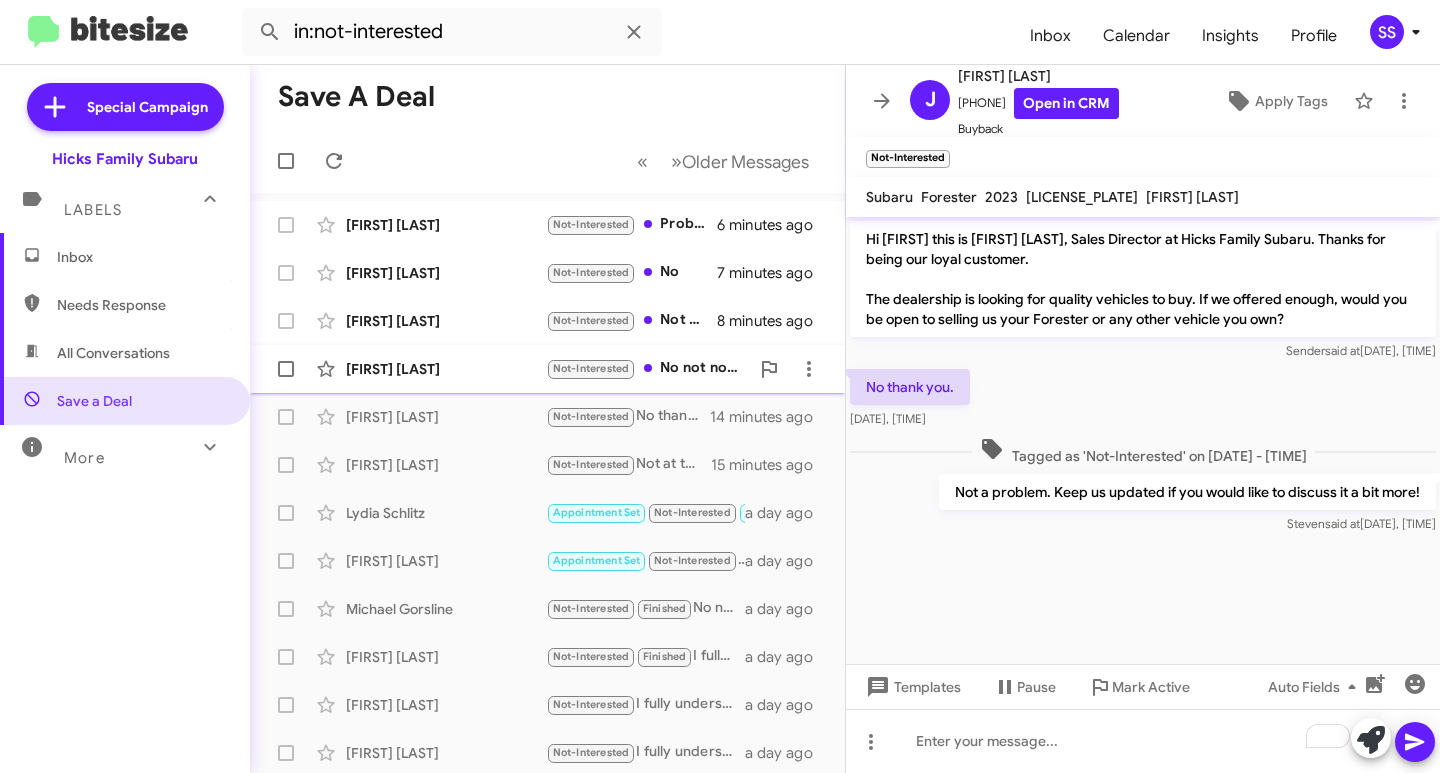 click on "[FIRST] [LAST]" 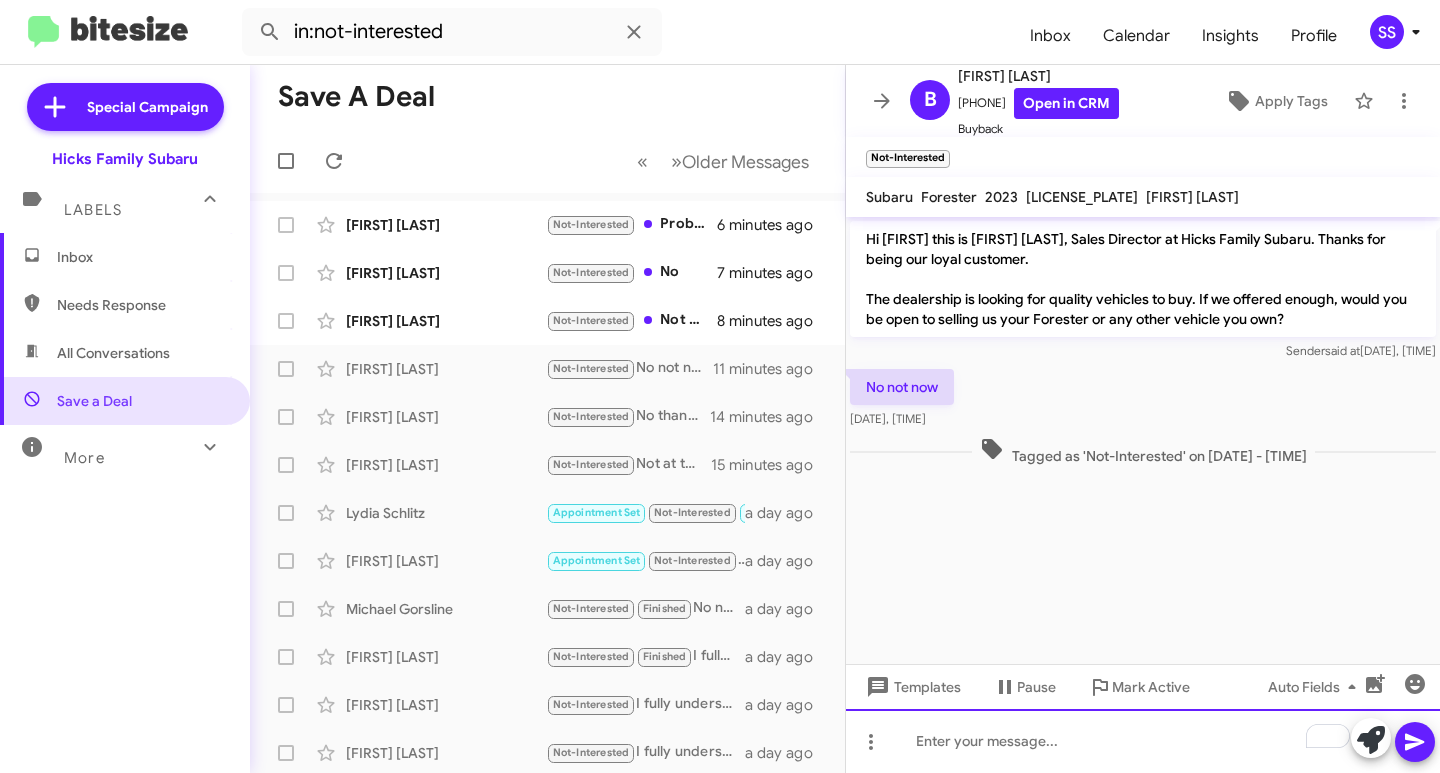 click 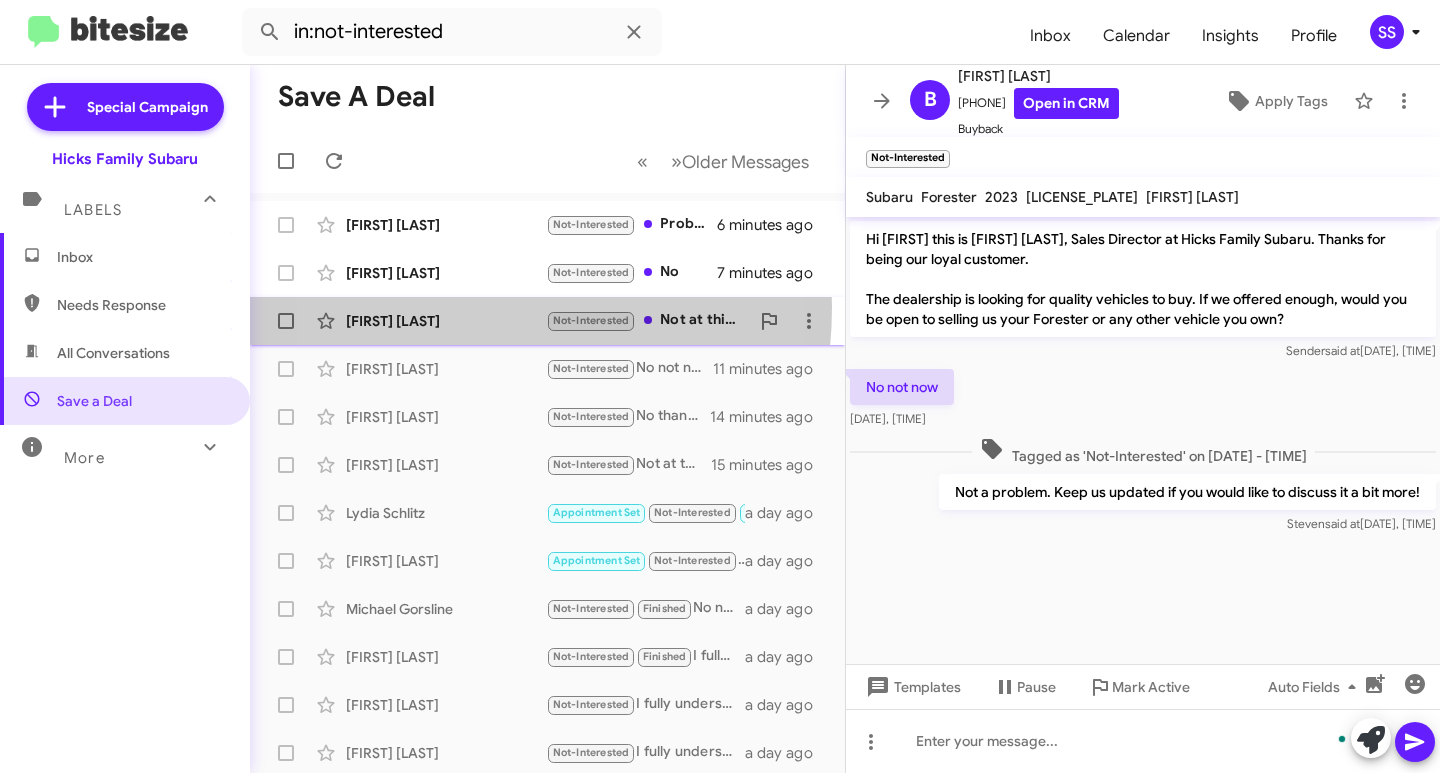click on "[FIRST] [LAST] Not-Interested   Not at this time   8 minutes ago" 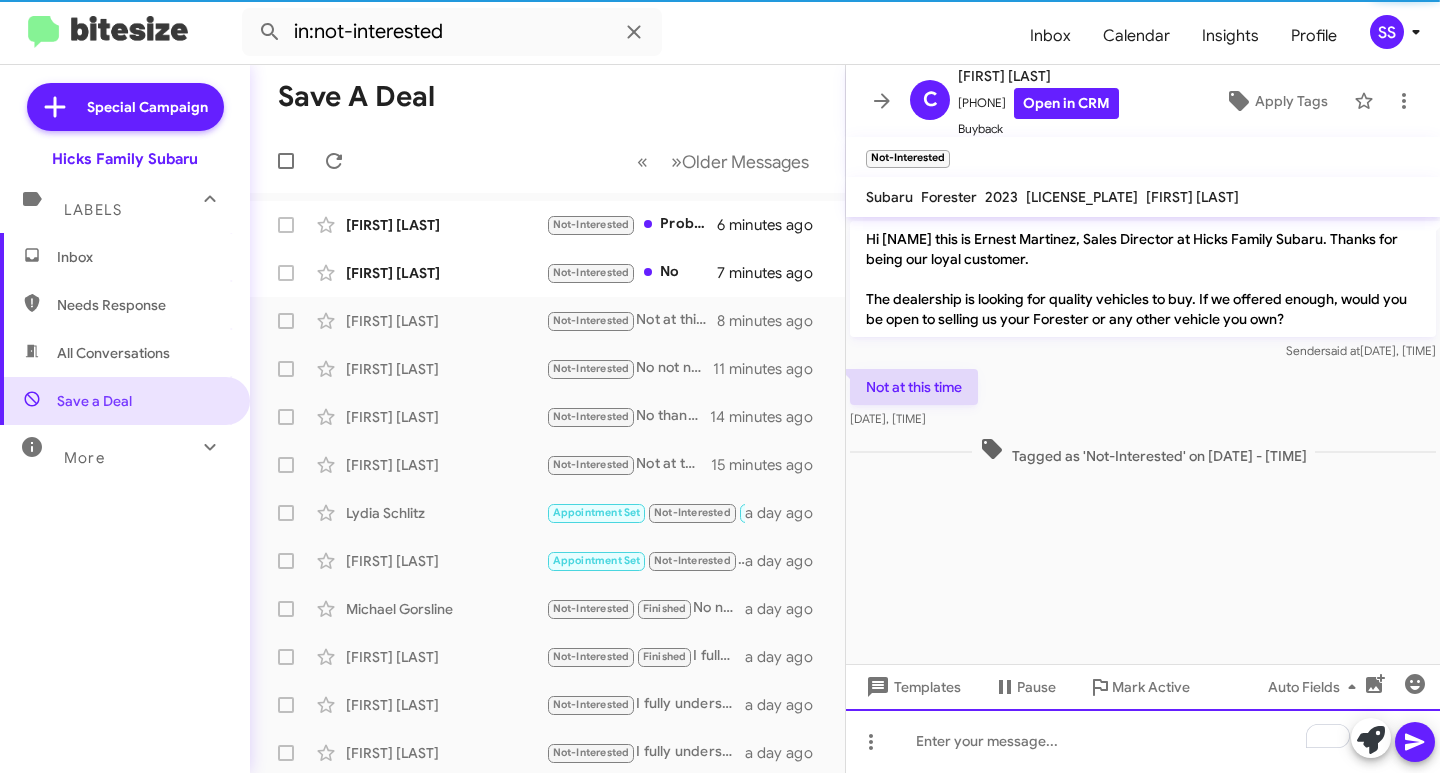 click 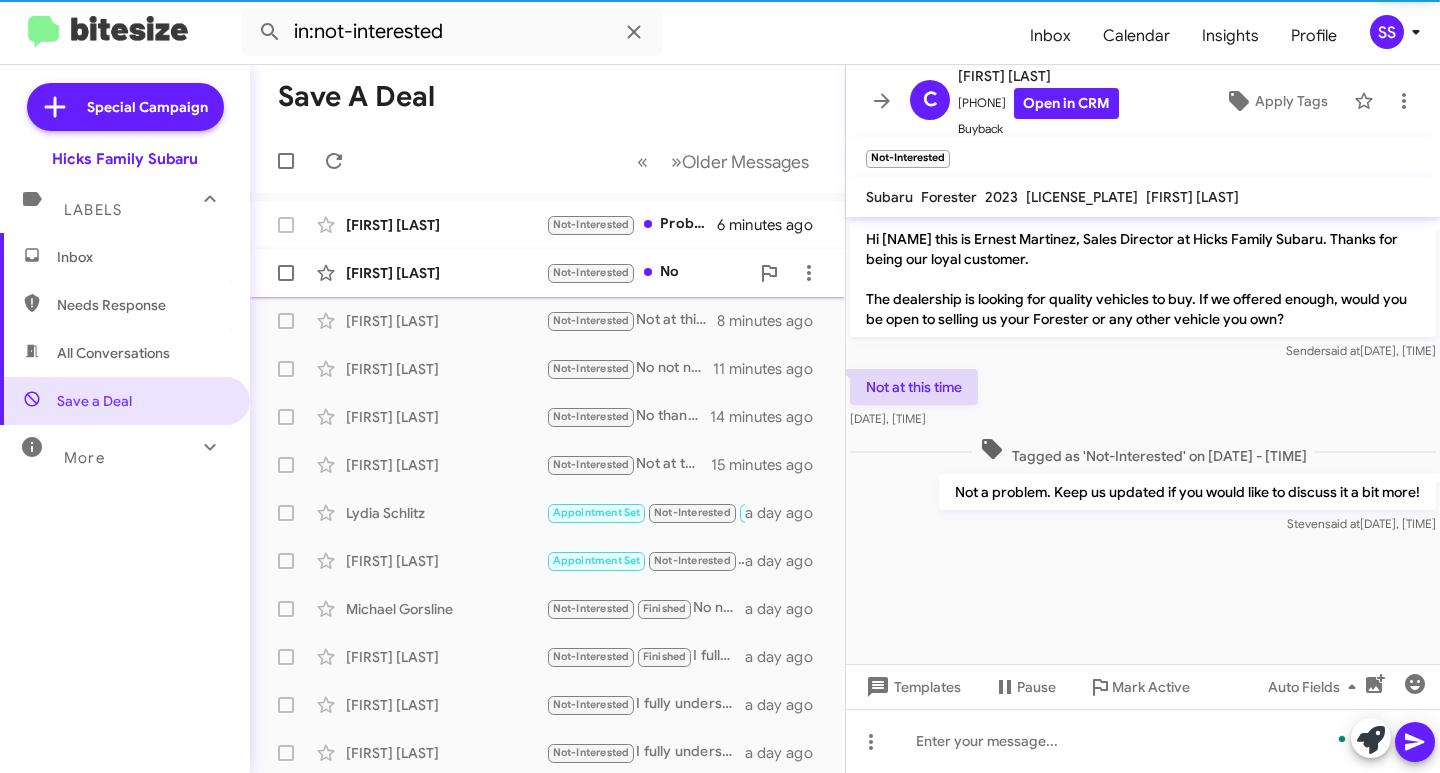 click on "[FIRST] [LAST]" 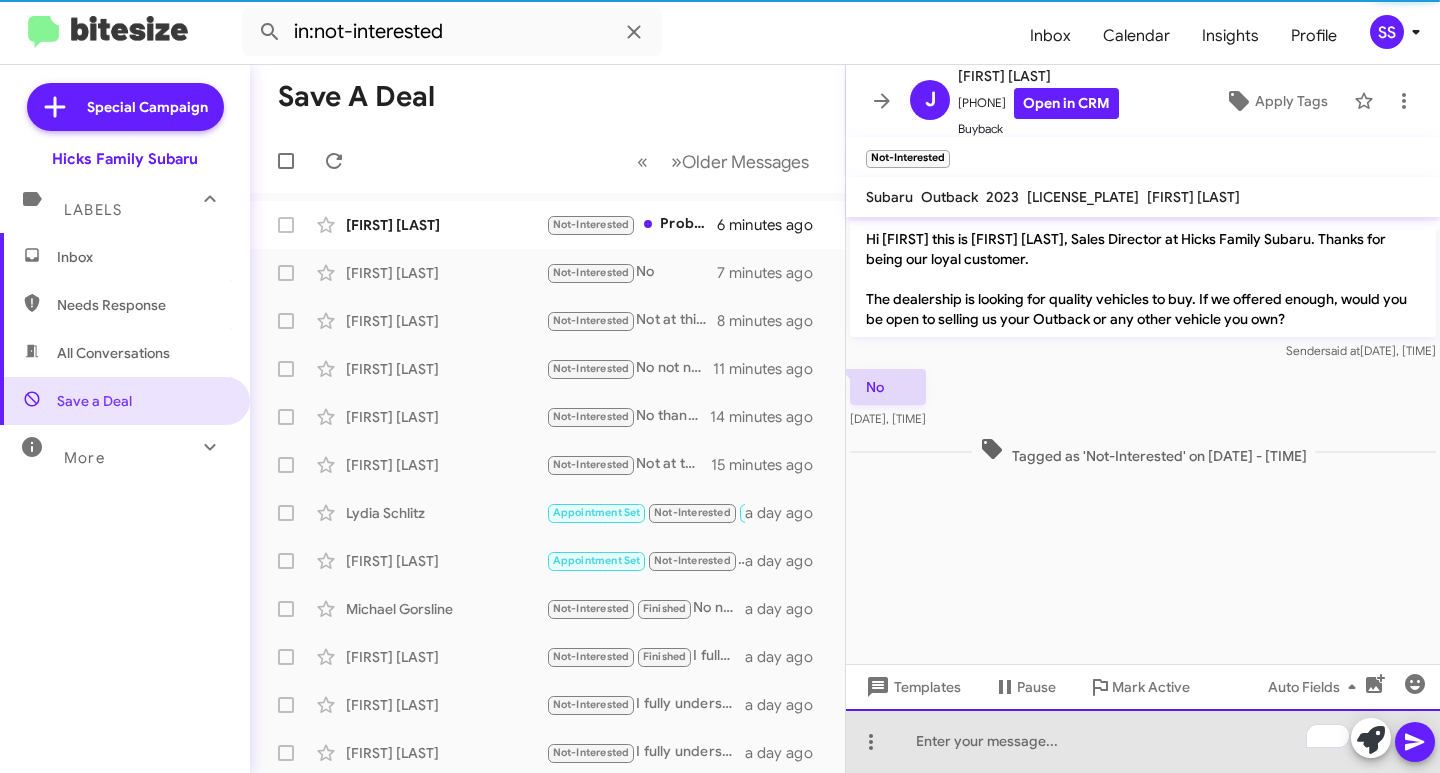 click 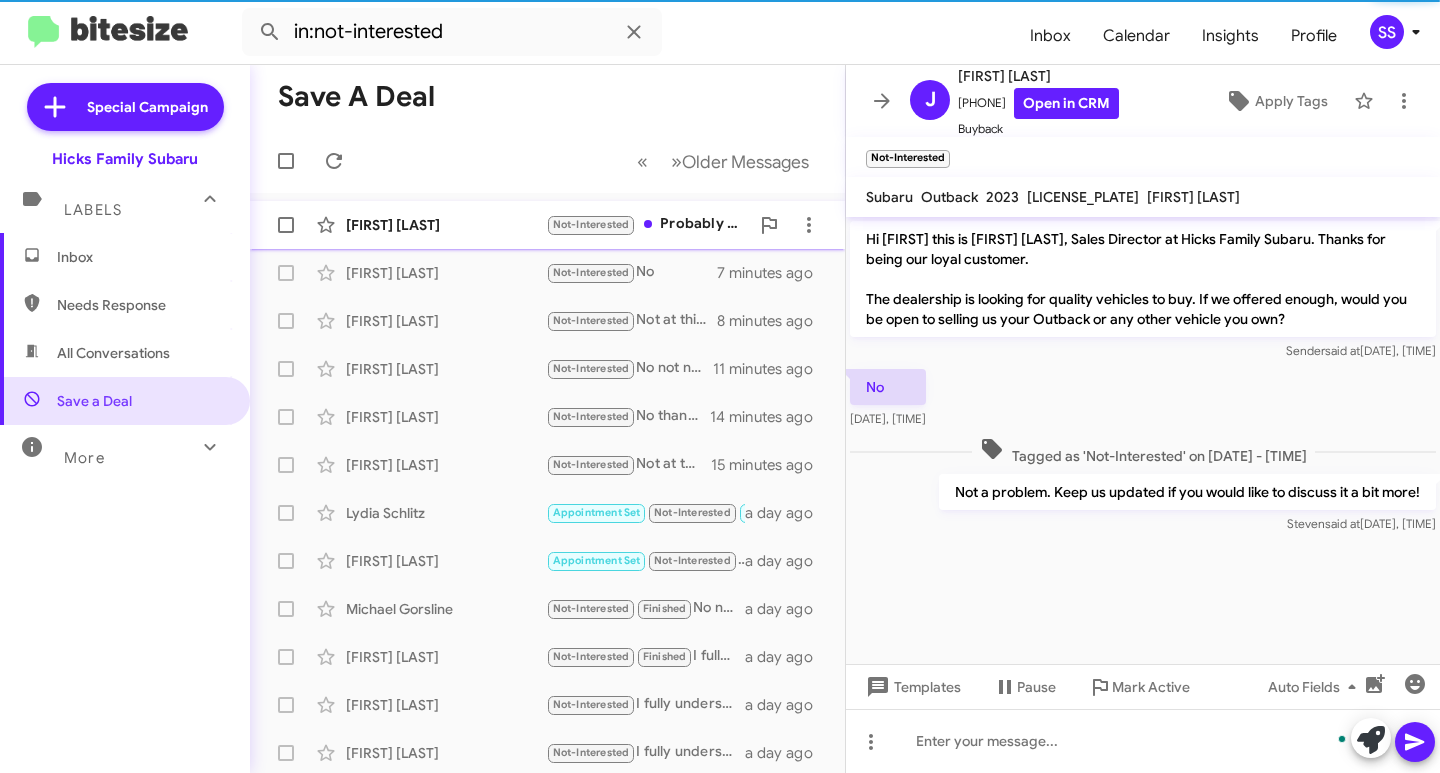 click on "[FIRST] [LAST]" 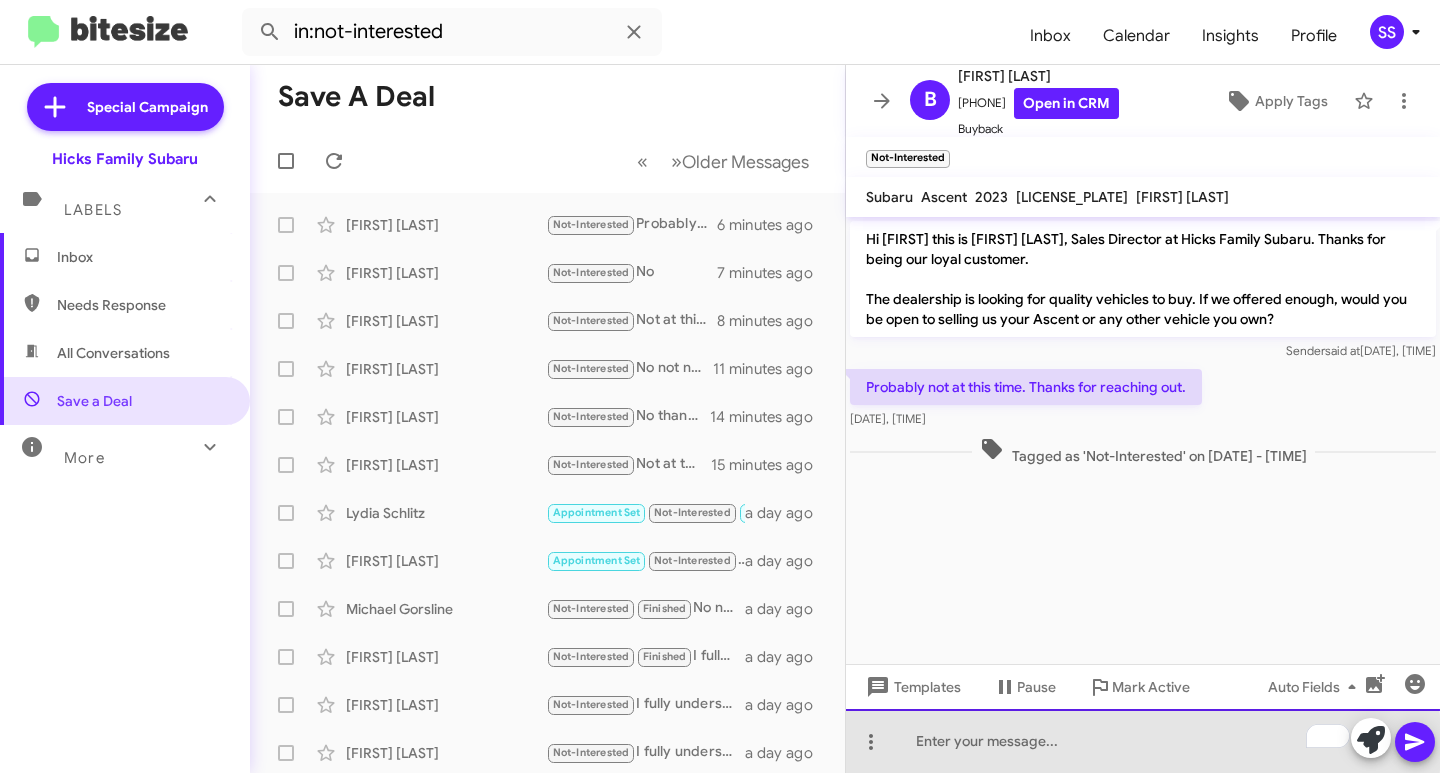 click 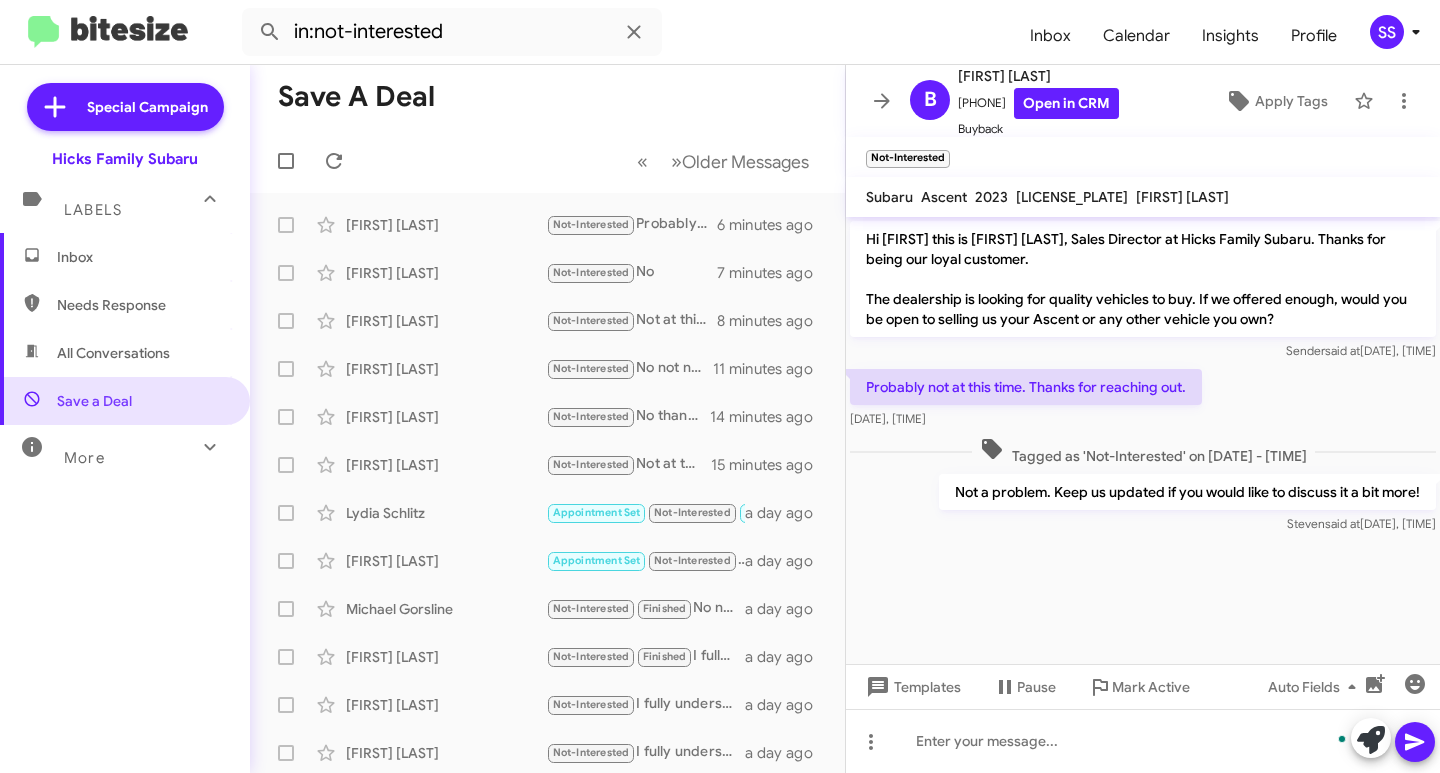 click on "Inbox" at bounding box center (125, 257) 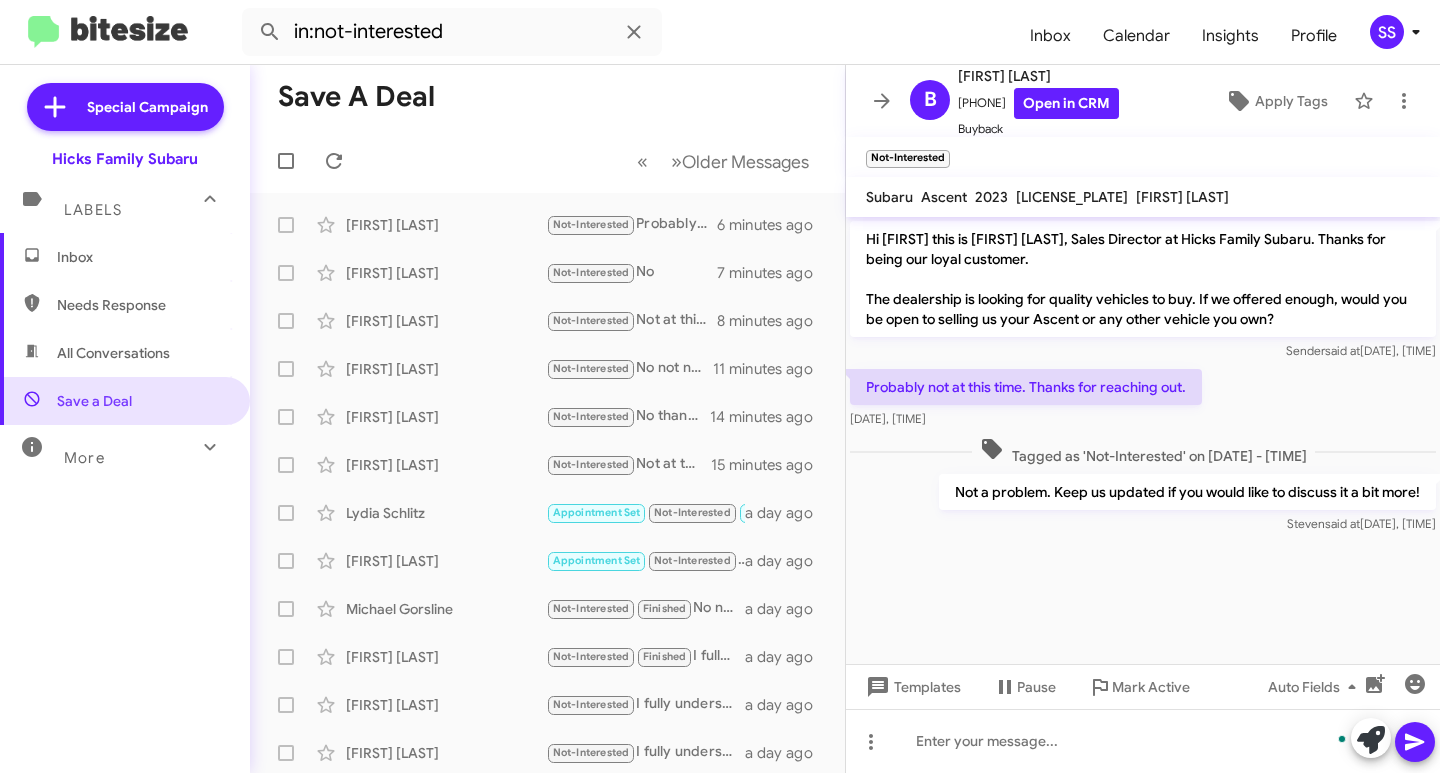 type 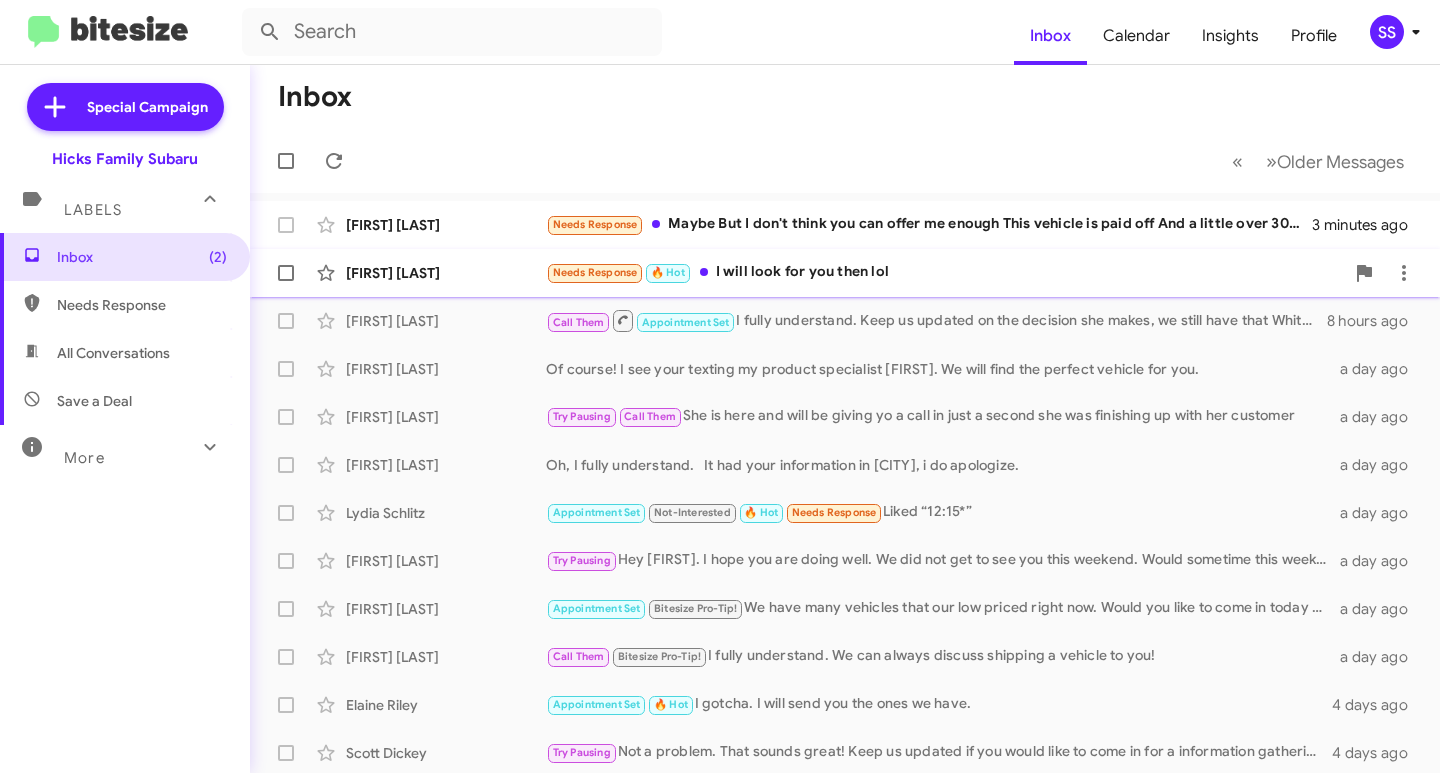 click on "Needs Response   🔥 Hot   I will look for you then lol" 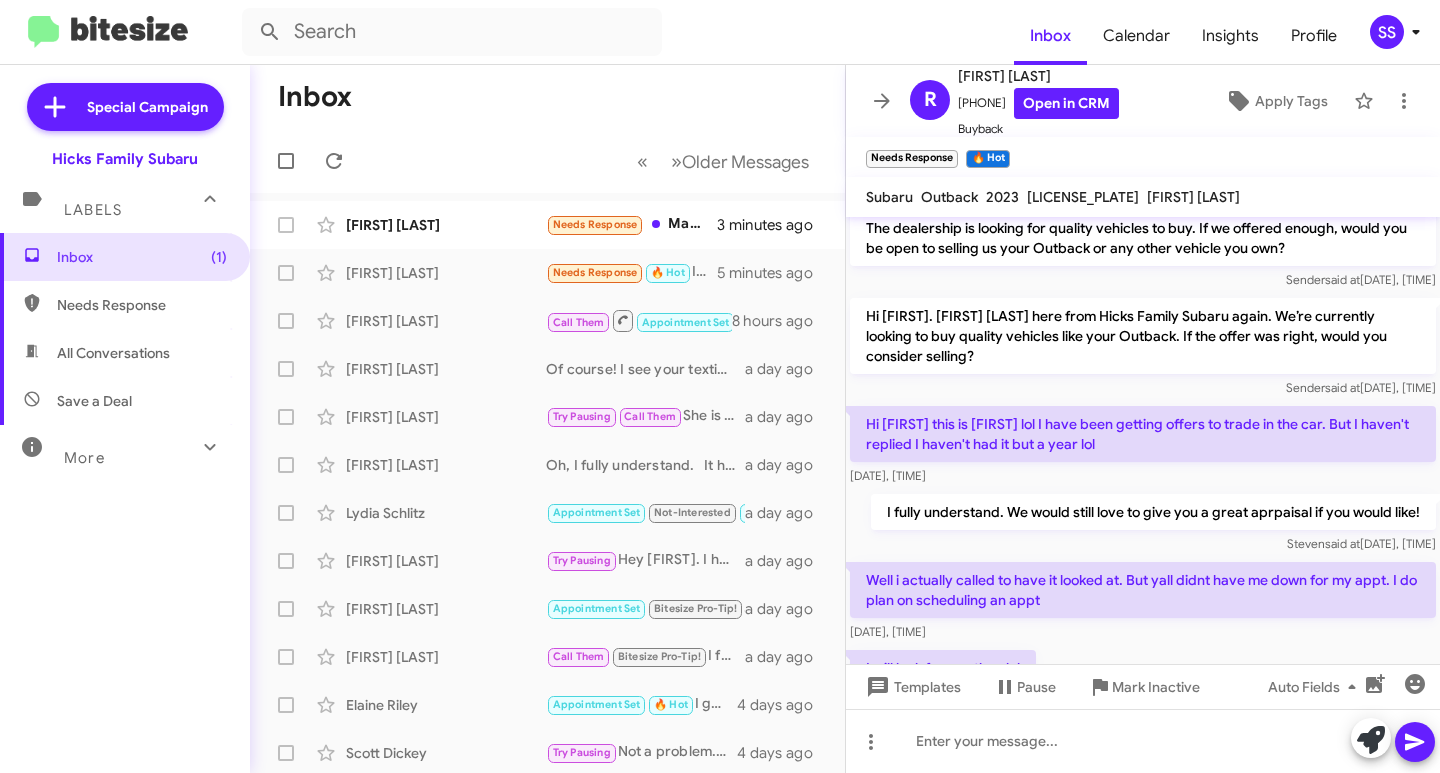 scroll, scrollTop: 151, scrollLeft: 0, axis: vertical 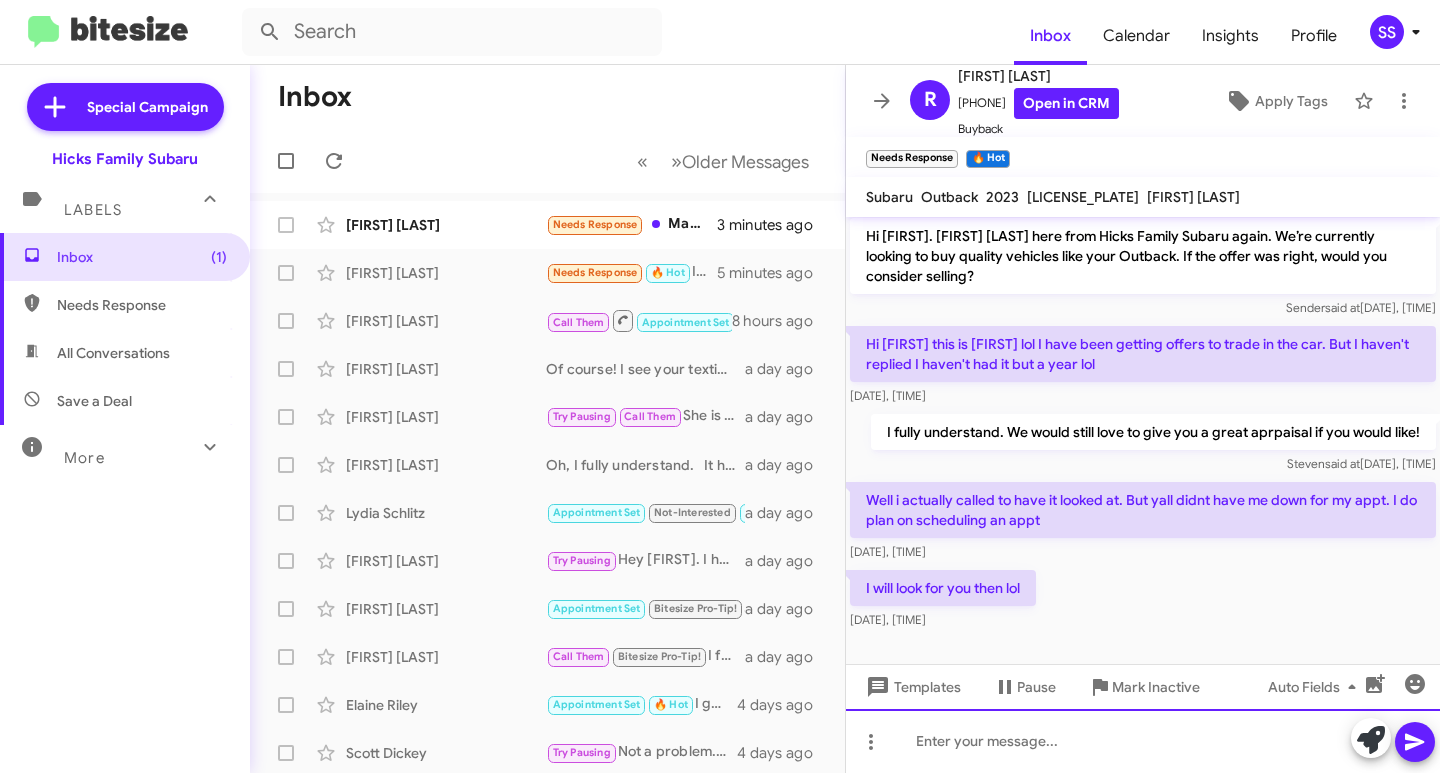 click 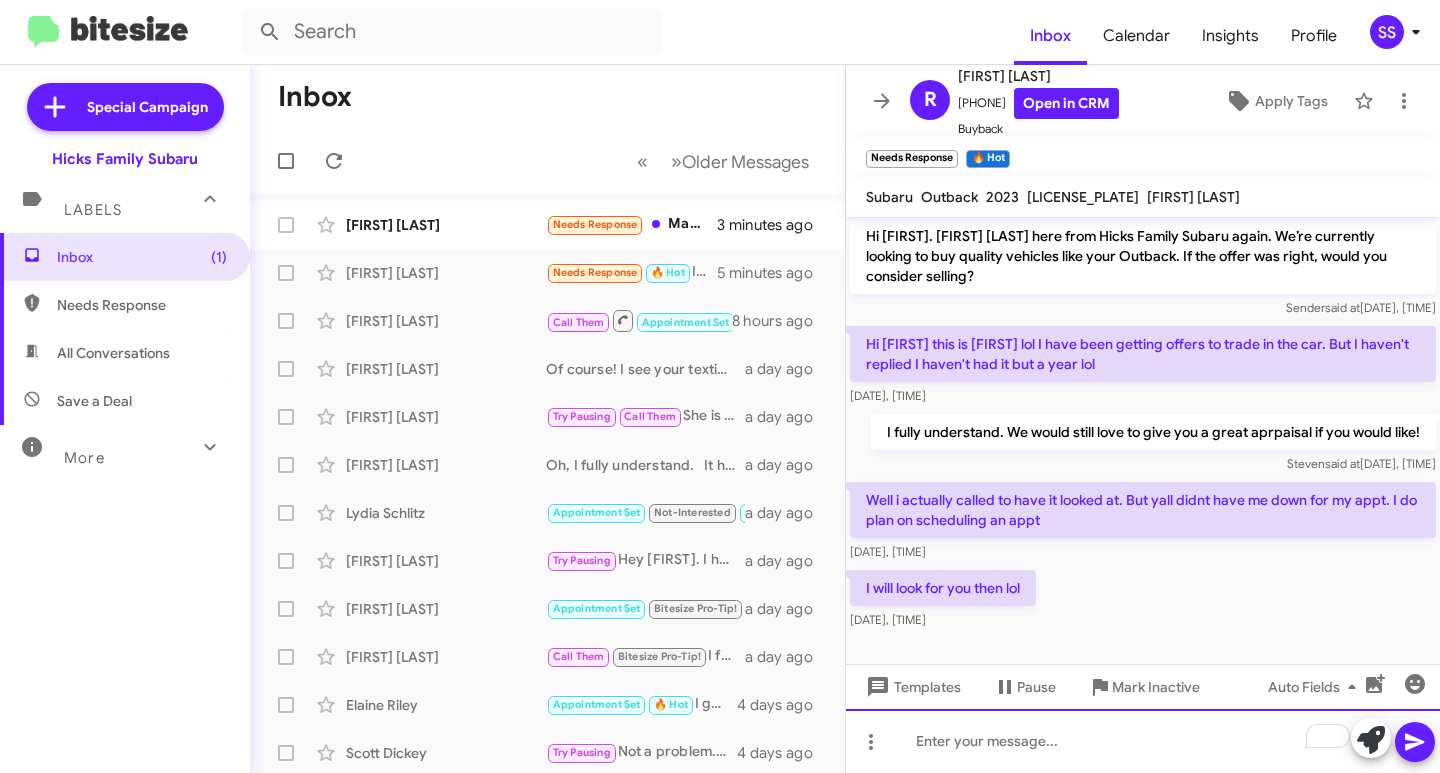 type 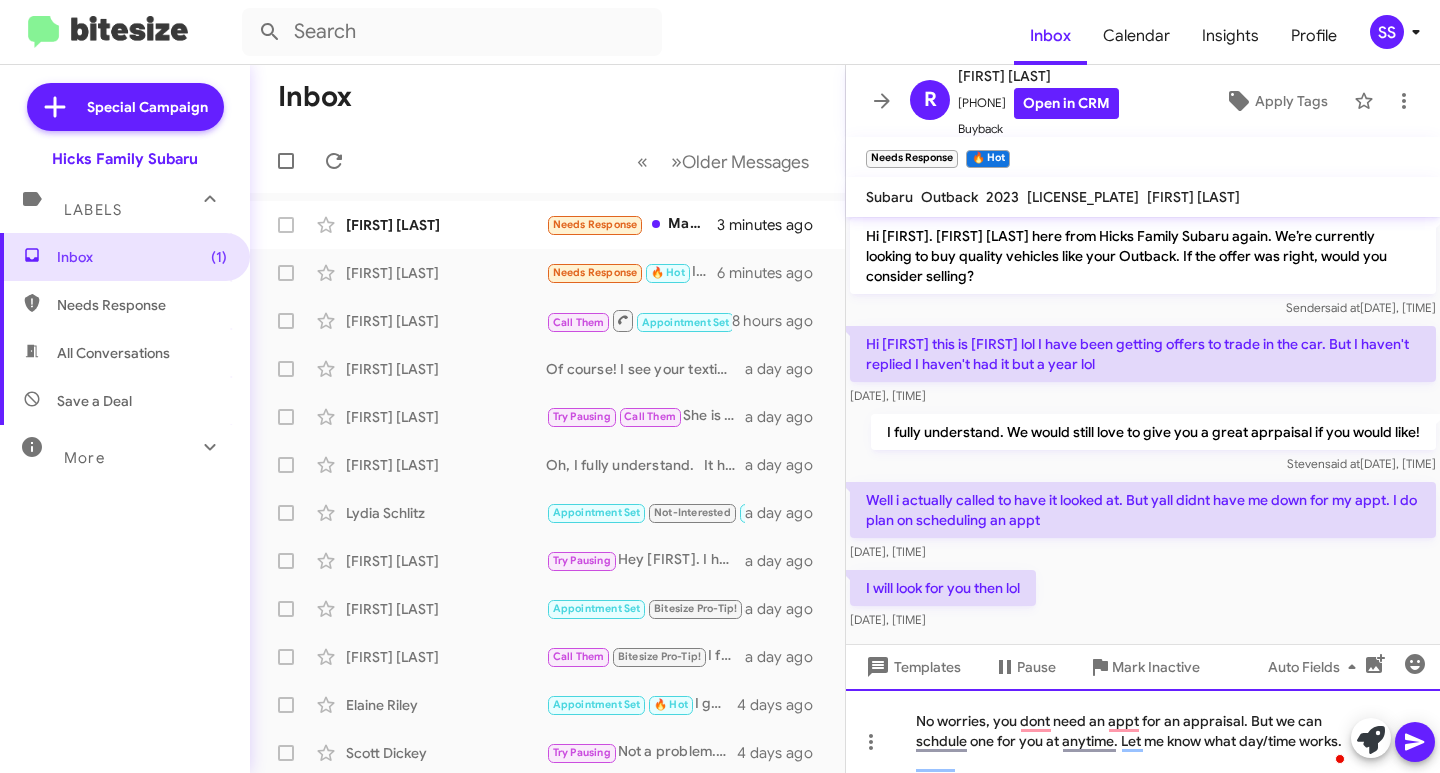 click on "No worries, you dont need an appt for an appraisal. But we can schdule one for you at anytime. Let me know what day/time works." 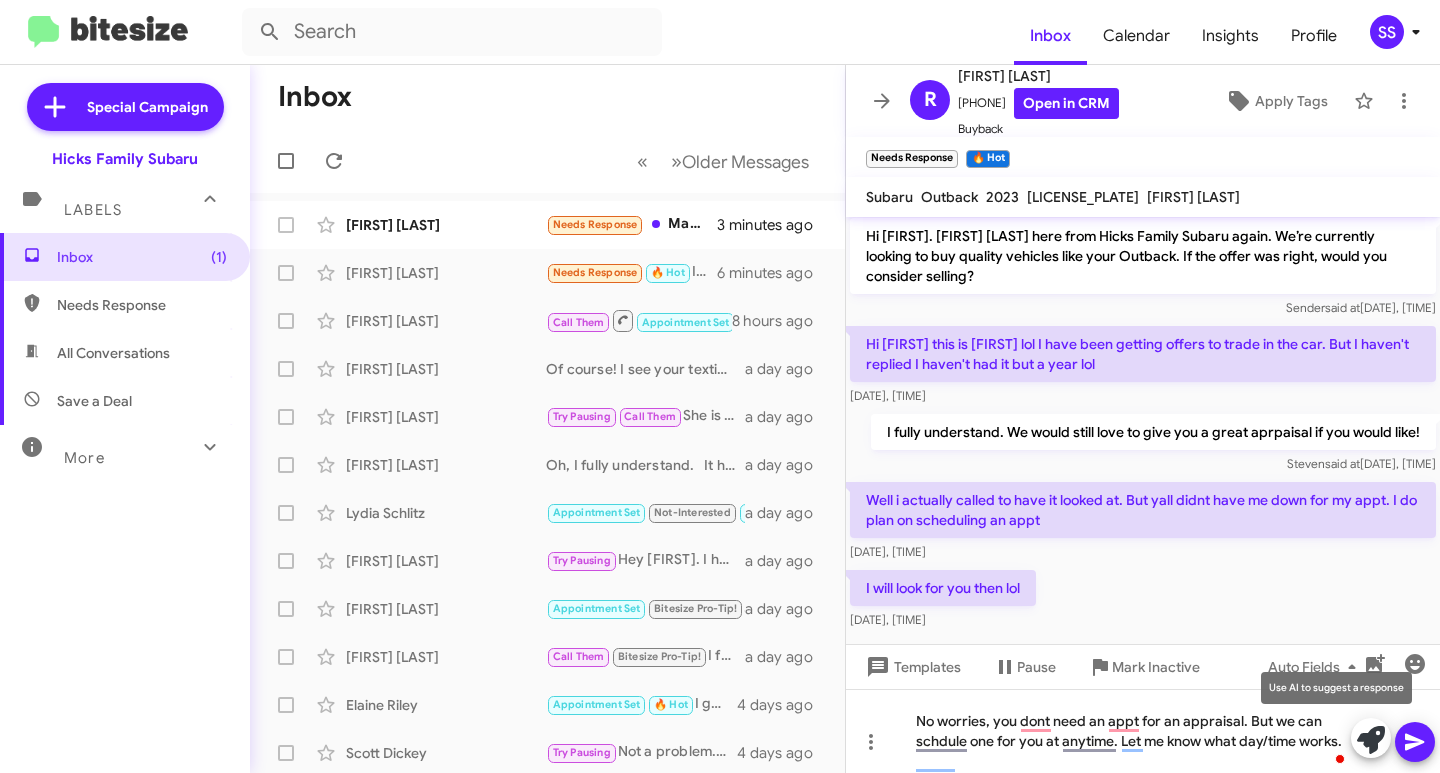 click 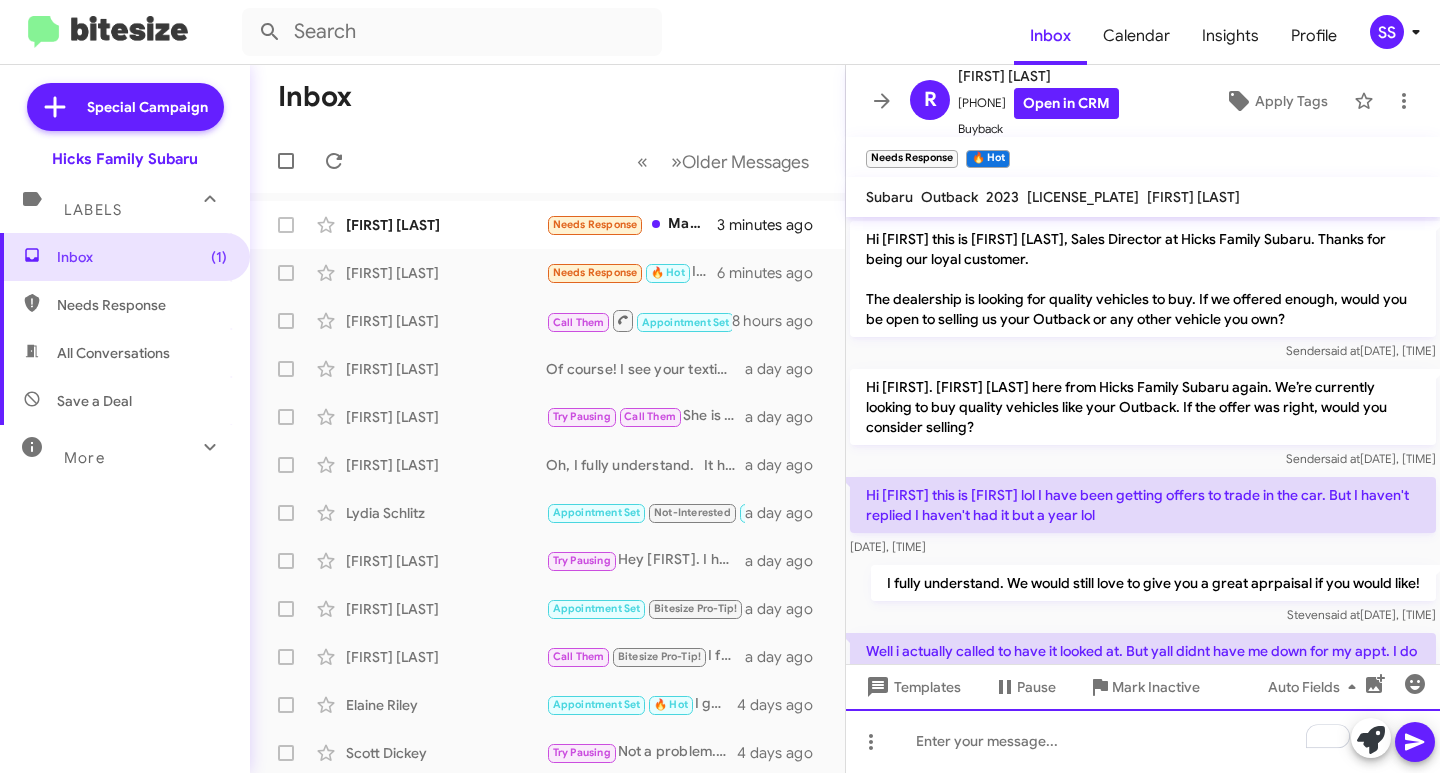 scroll, scrollTop: 244, scrollLeft: 0, axis: vertical 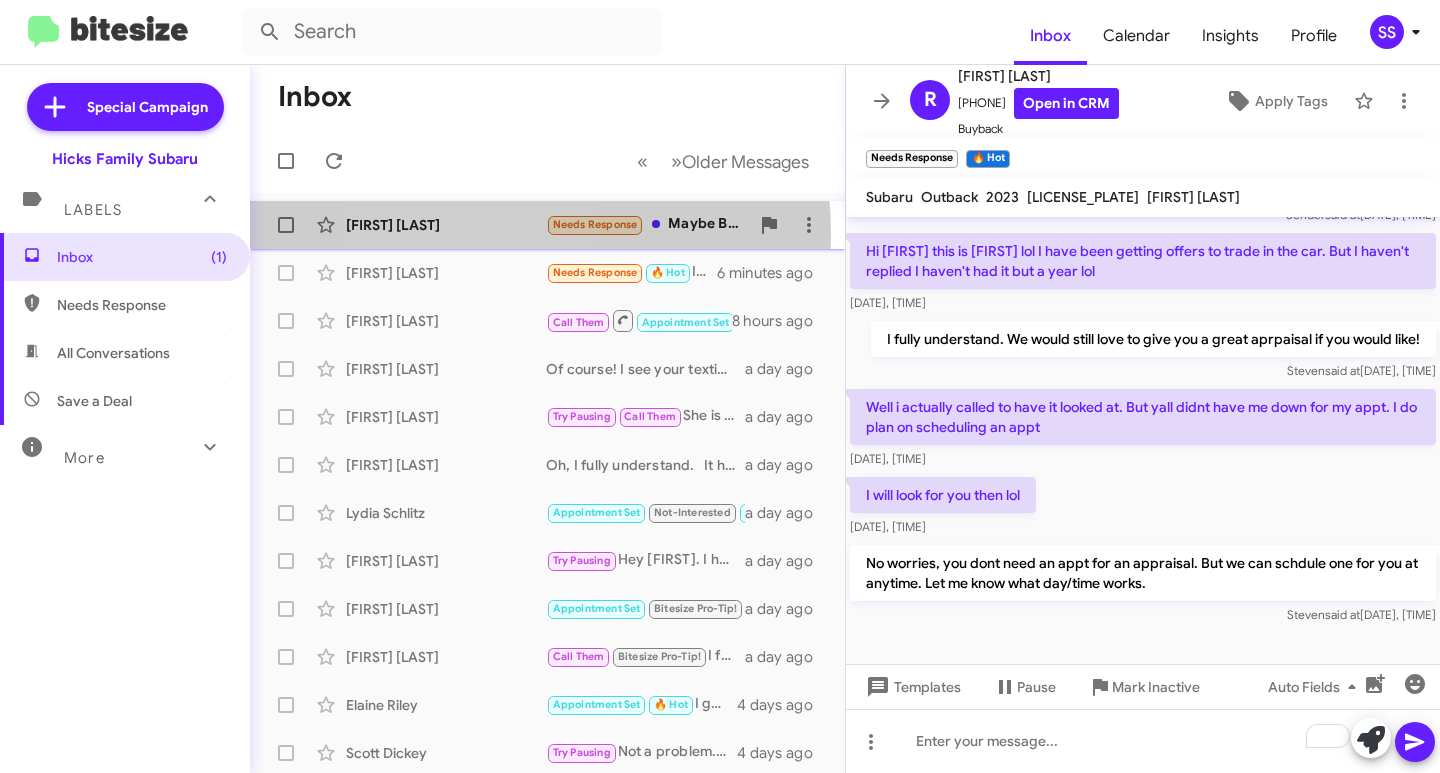 click on "[FIRST] [LAST]" 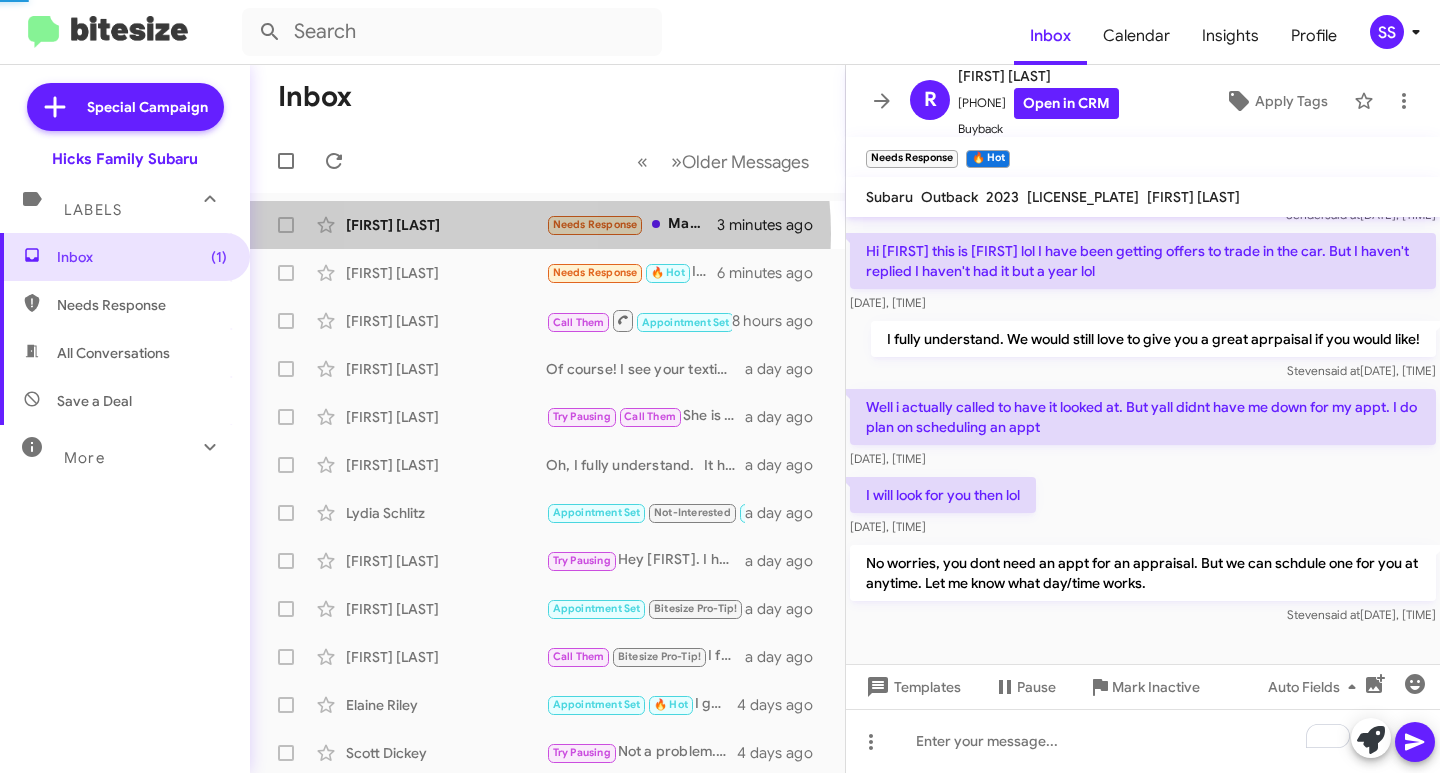 scroll, scrollTop: 0, scrollLeft: 0, axis: both 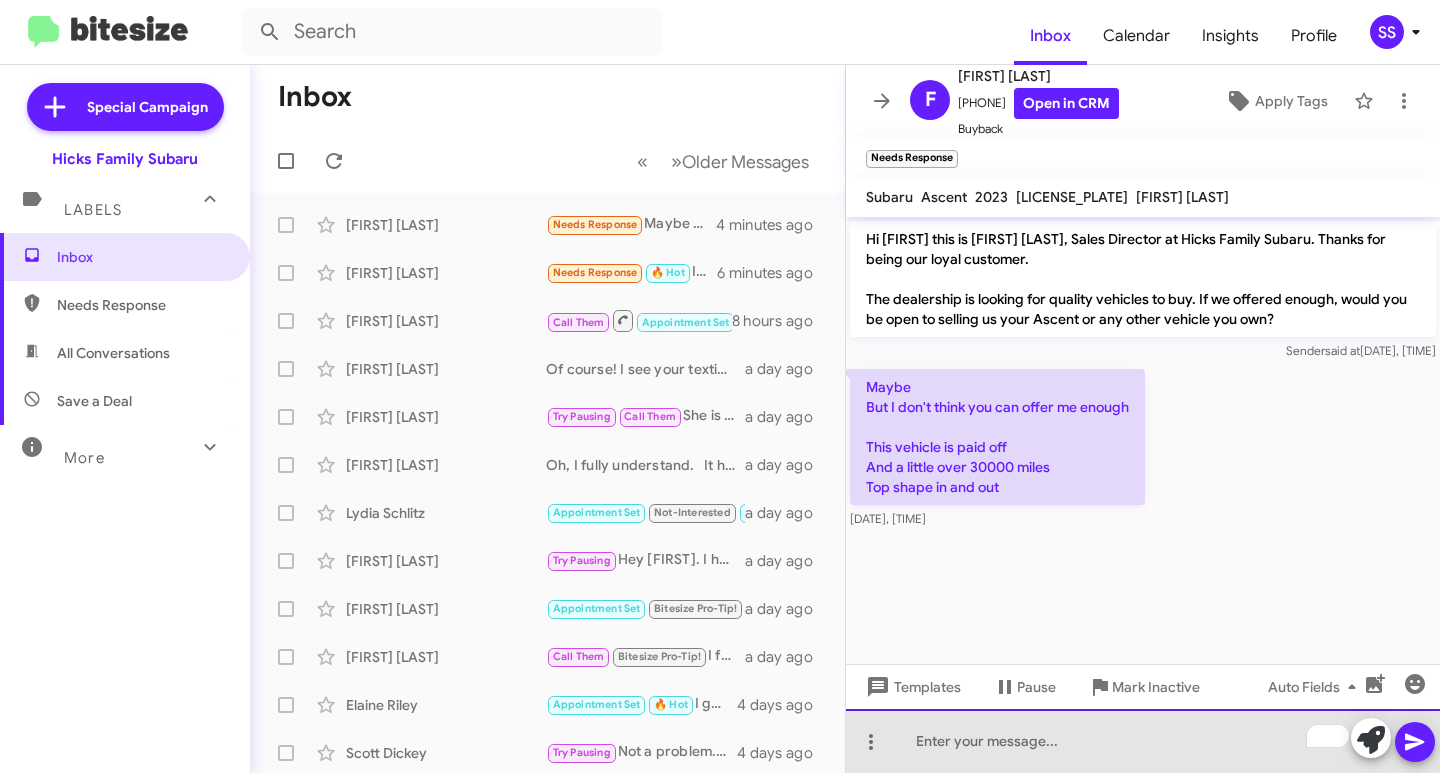 click 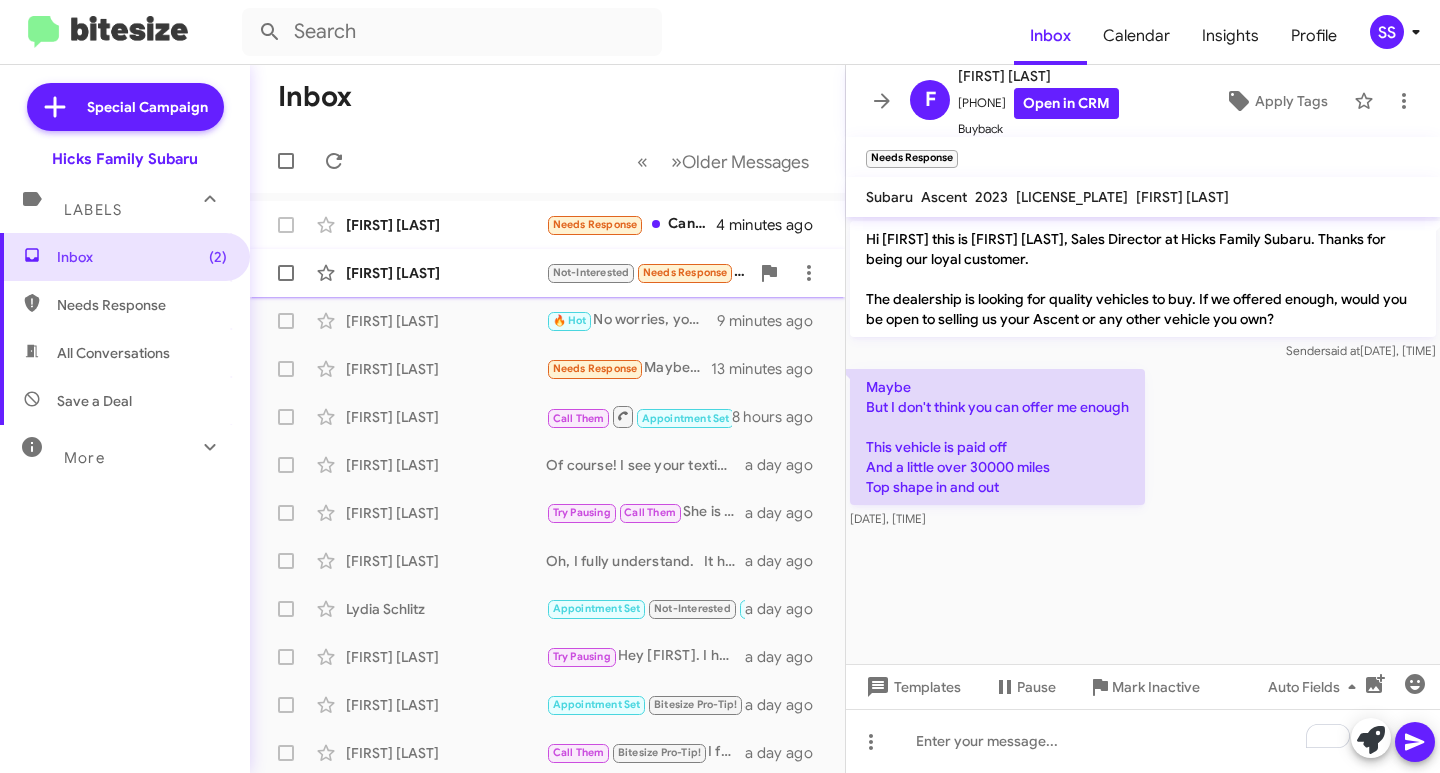 click on "[FIRST] [LAST]" 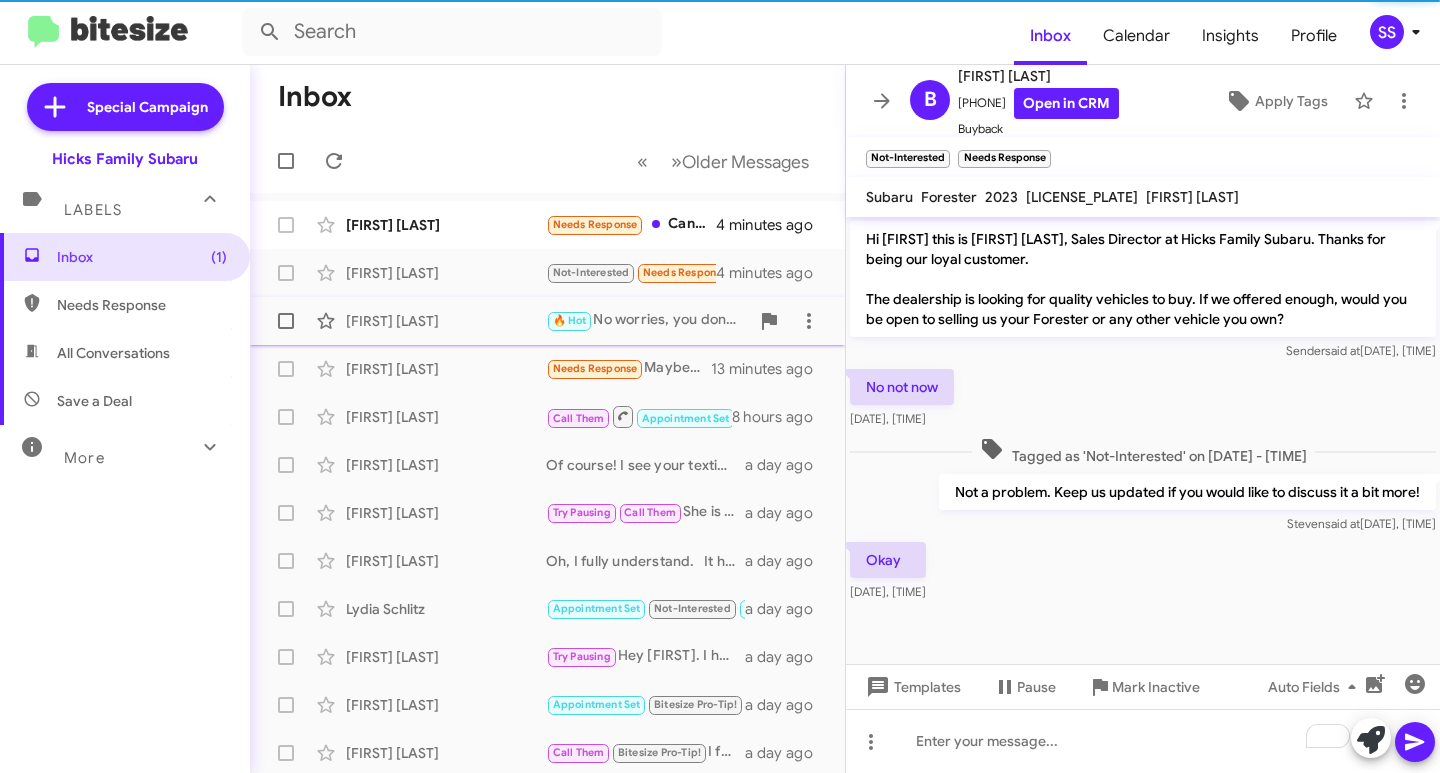 click on "[FIRST] [LAST]" 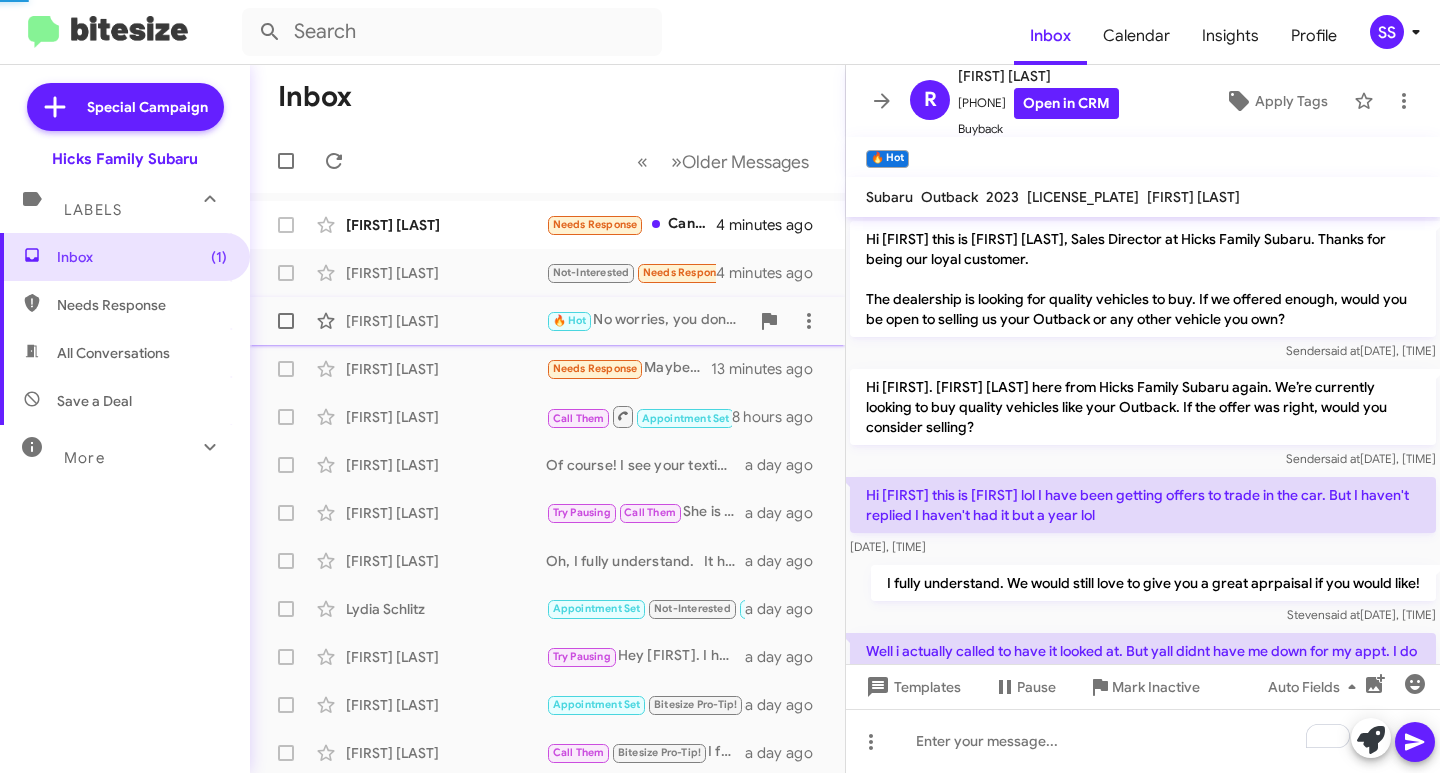 scroll, scrollTop: 244, scrollLeft: 0, axis: vertical 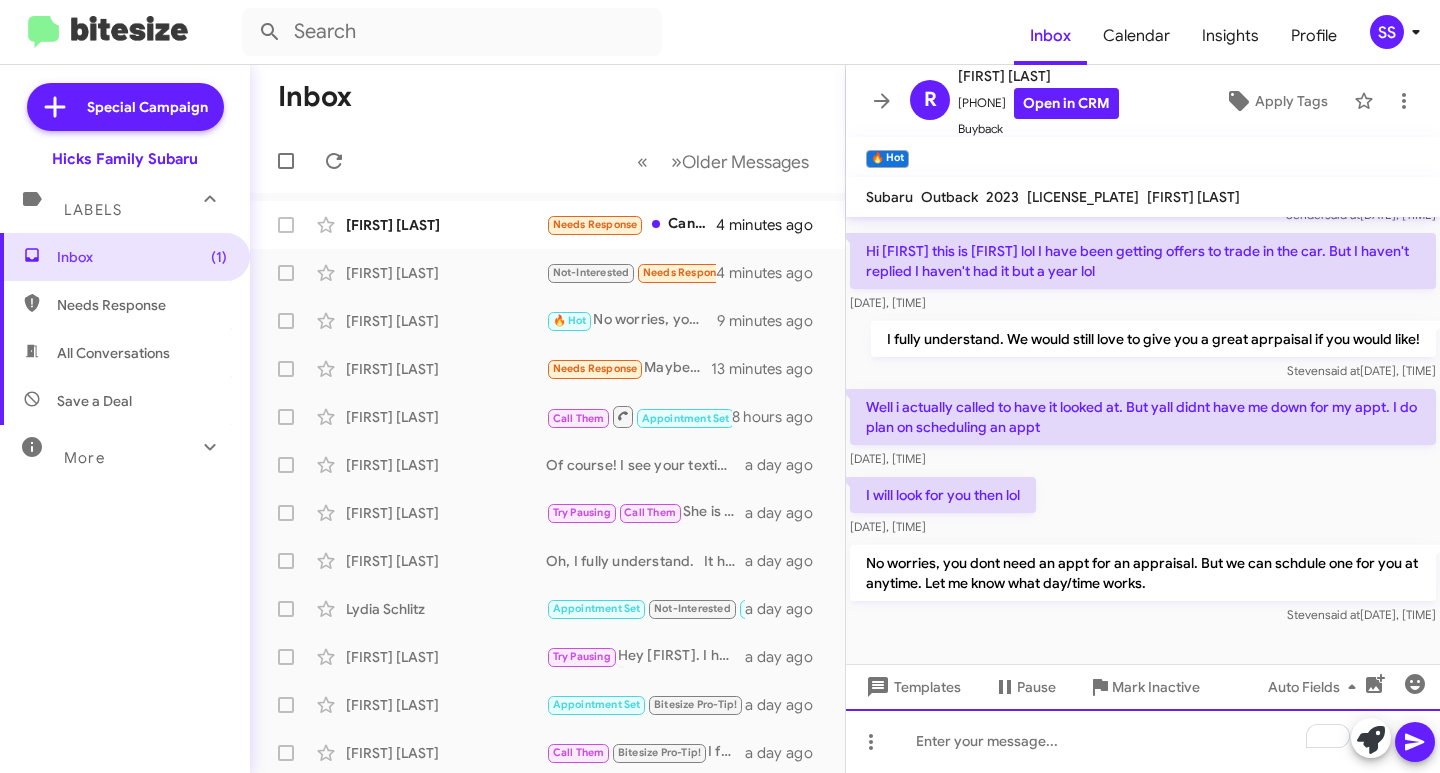 click 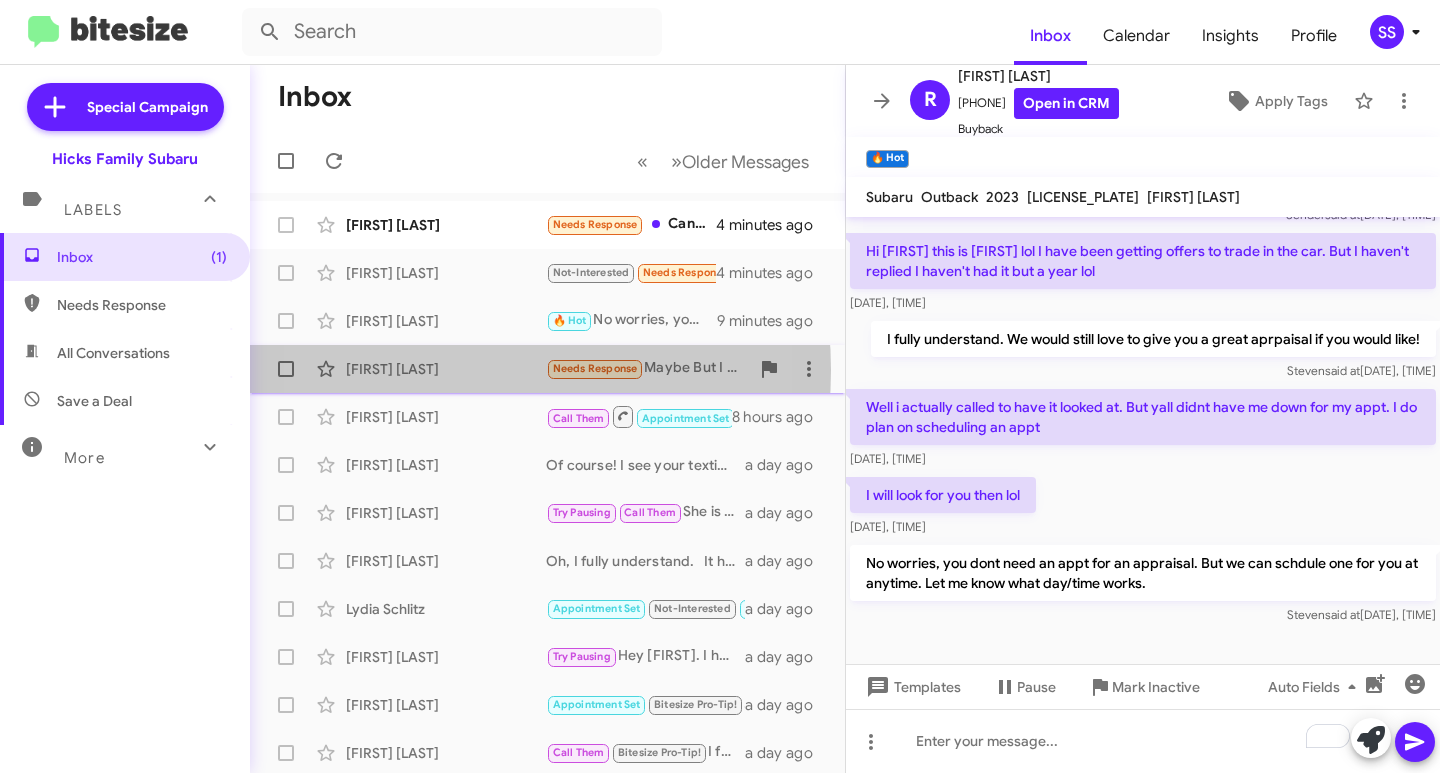 click on "[FIRST] [LAST]" 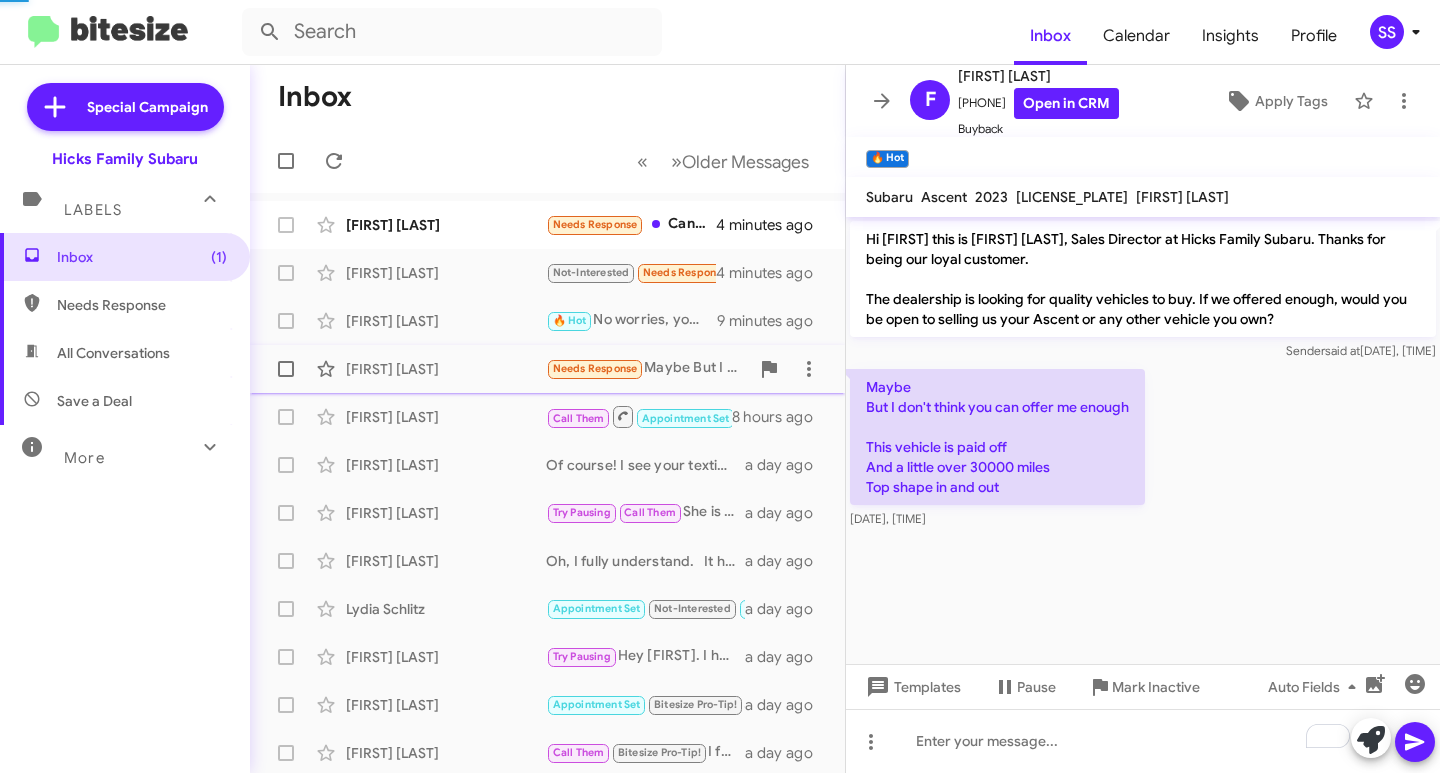 scroll, scrollTop: 0, scrollLeft: 0, axis: both 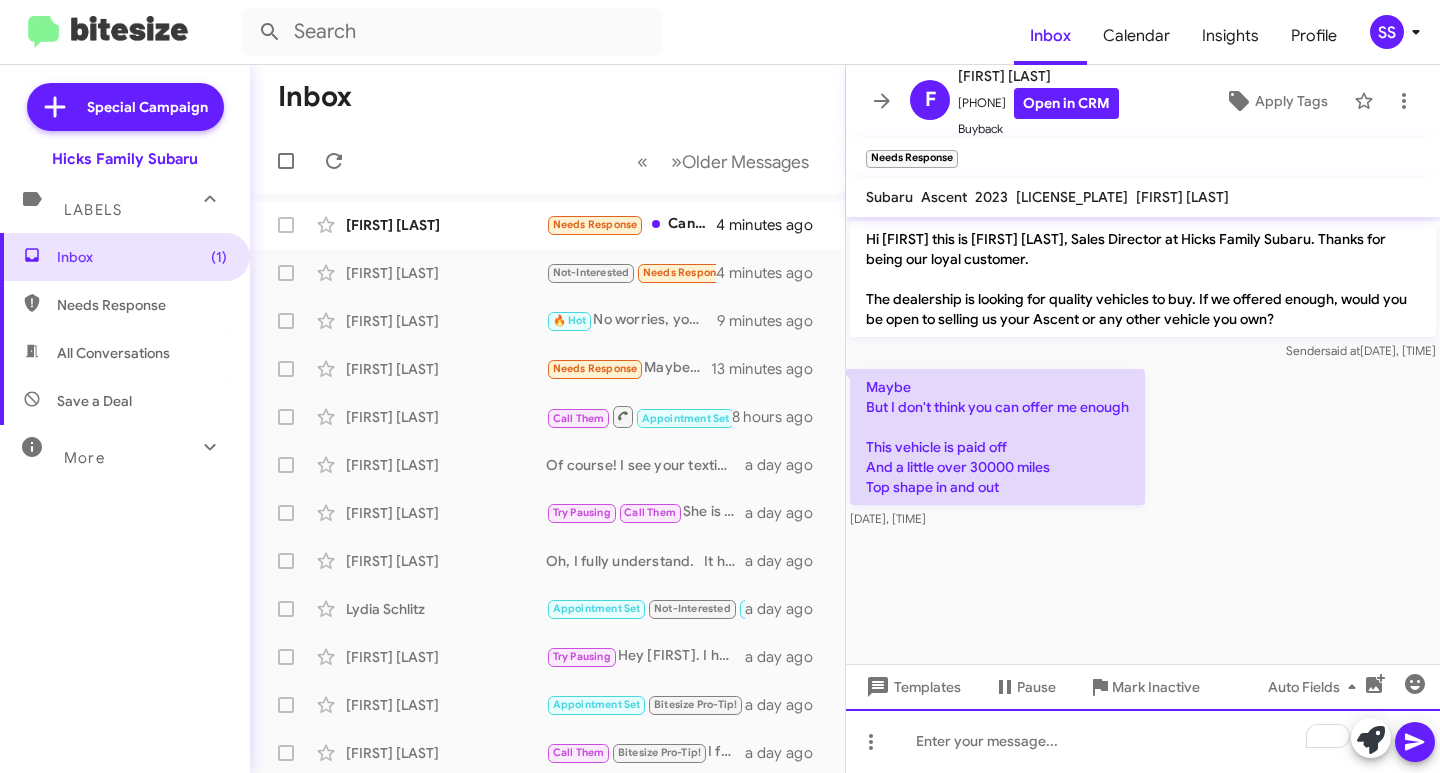 click 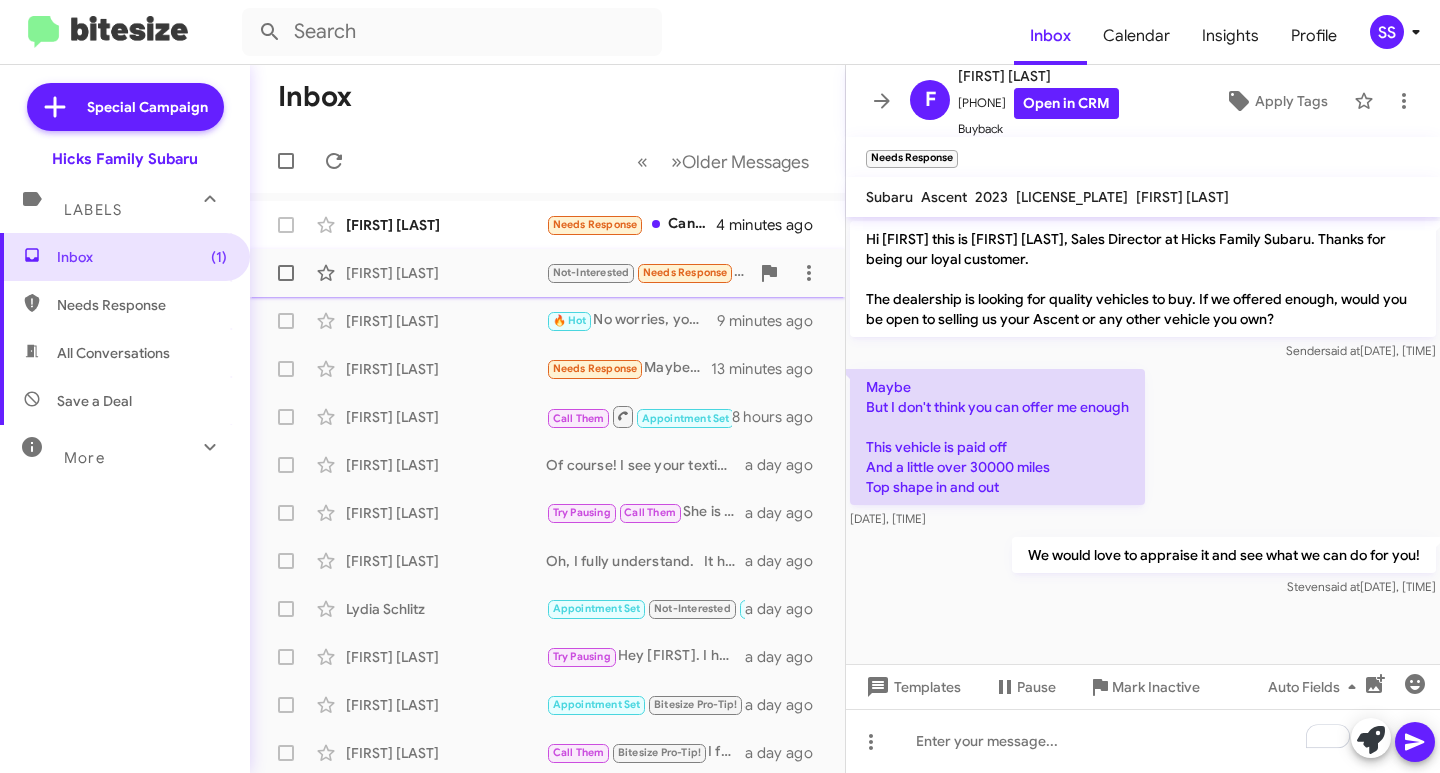 click on "[FIRST] [LAST]" 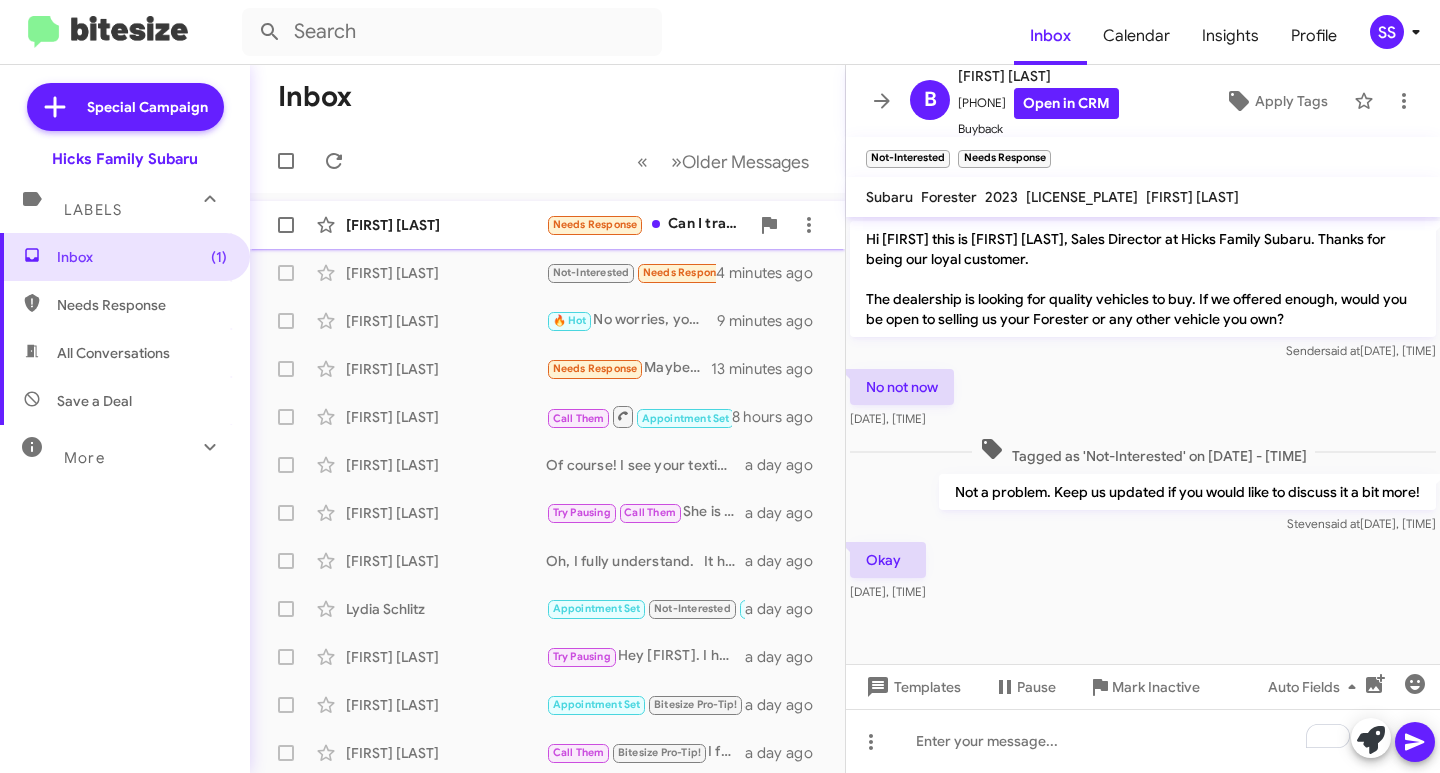 click on "[FIRST] [LAST]" 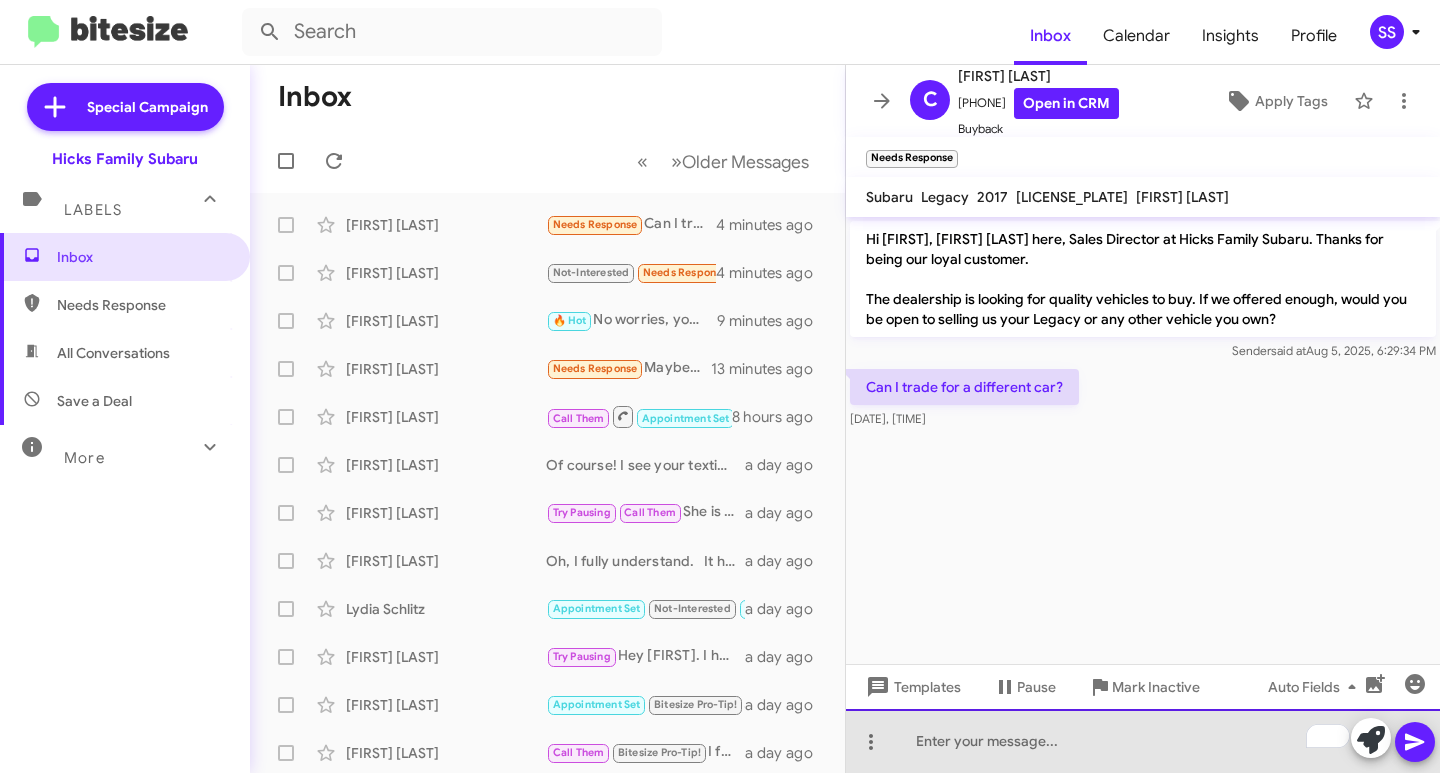 click 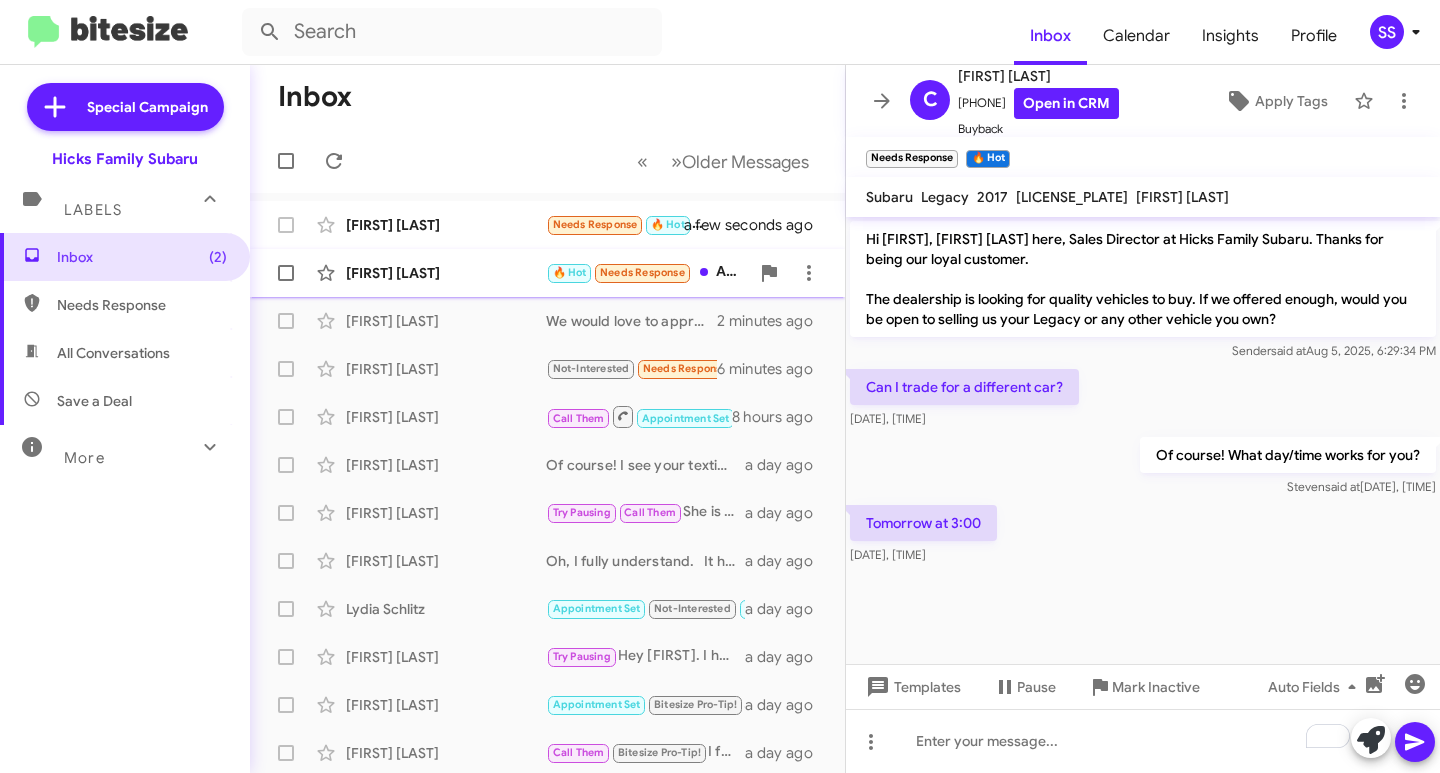 click on "[FIRST] [LAST]   🔥 Hot   Needs Response   About [TIME]   a minute ago" 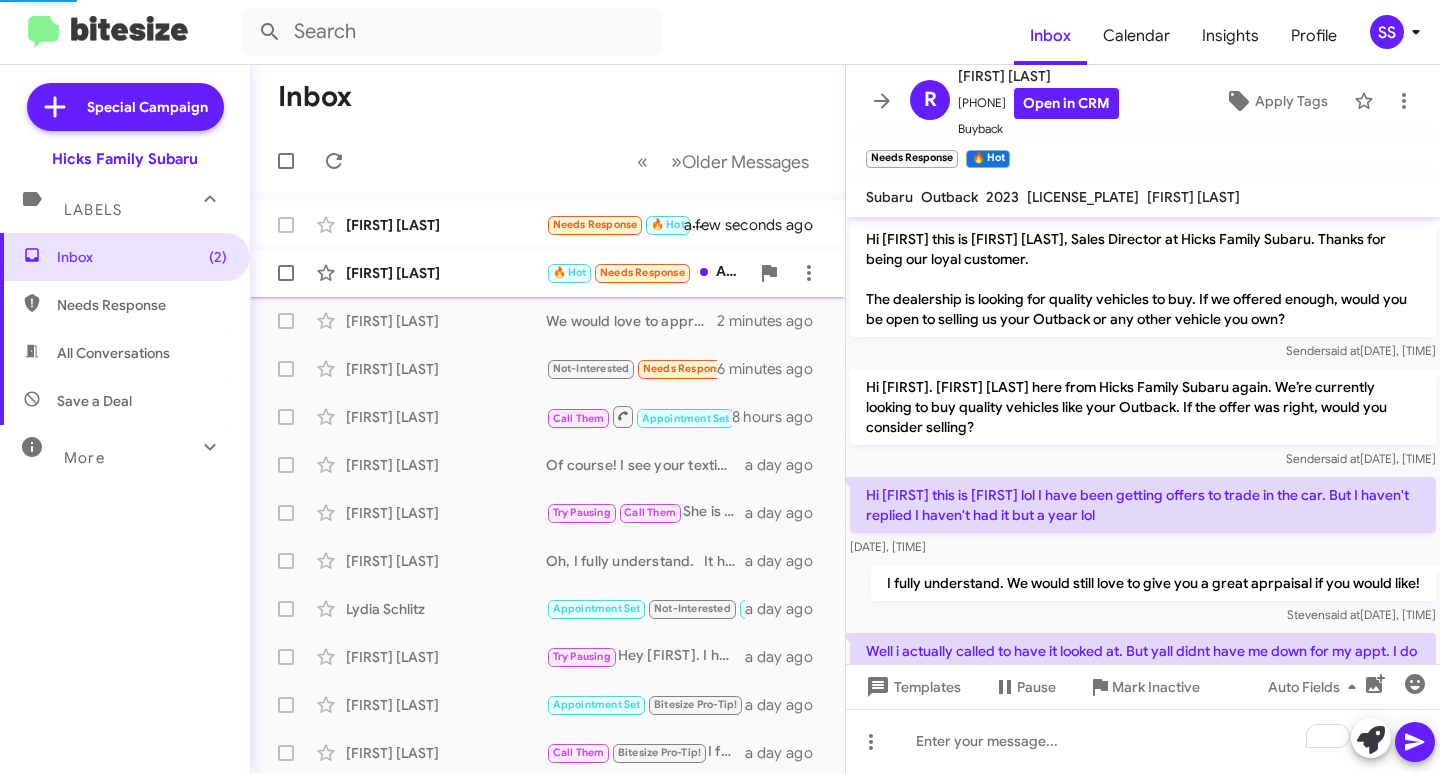 scroll, scrollTop: 390, scrollLeft: 0, axis: vertical 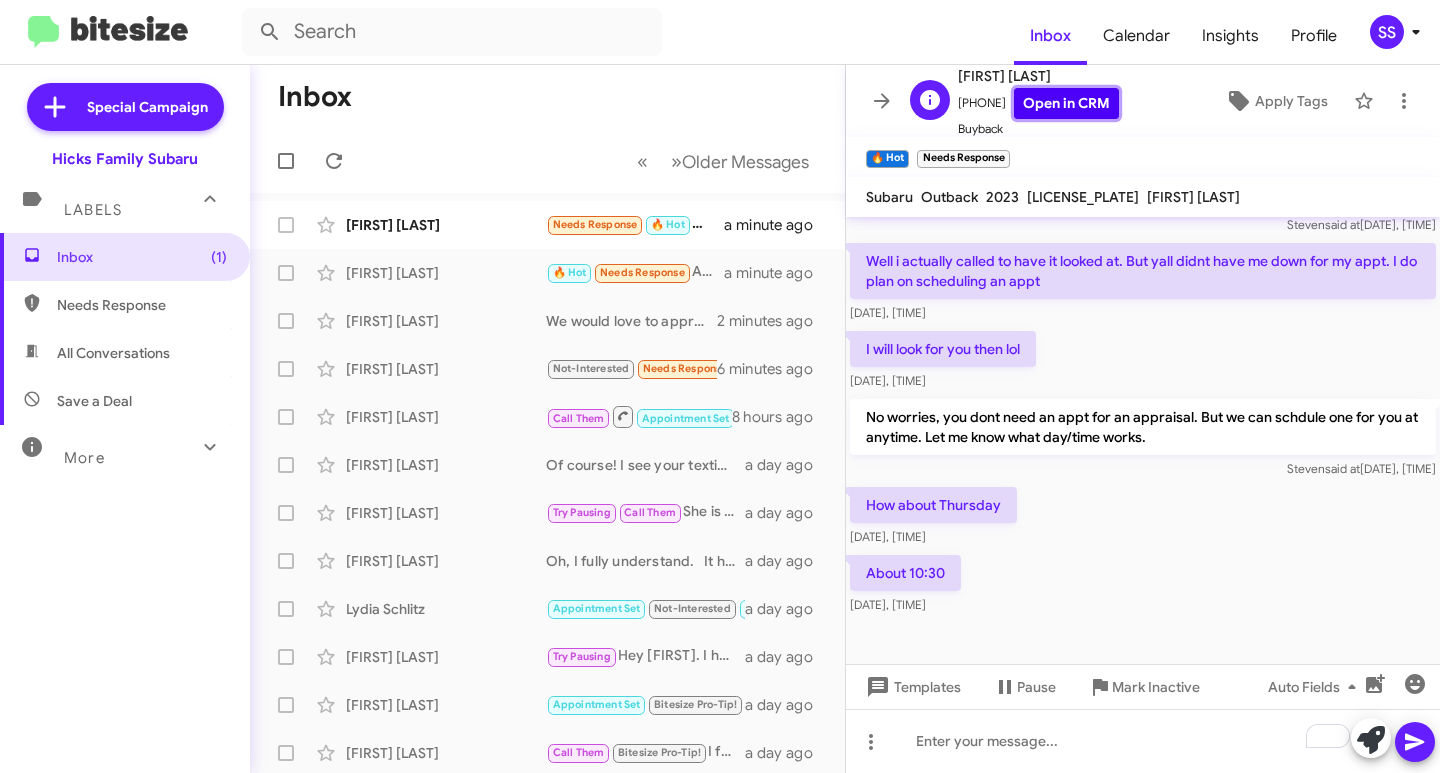 click on "Open in CRM" 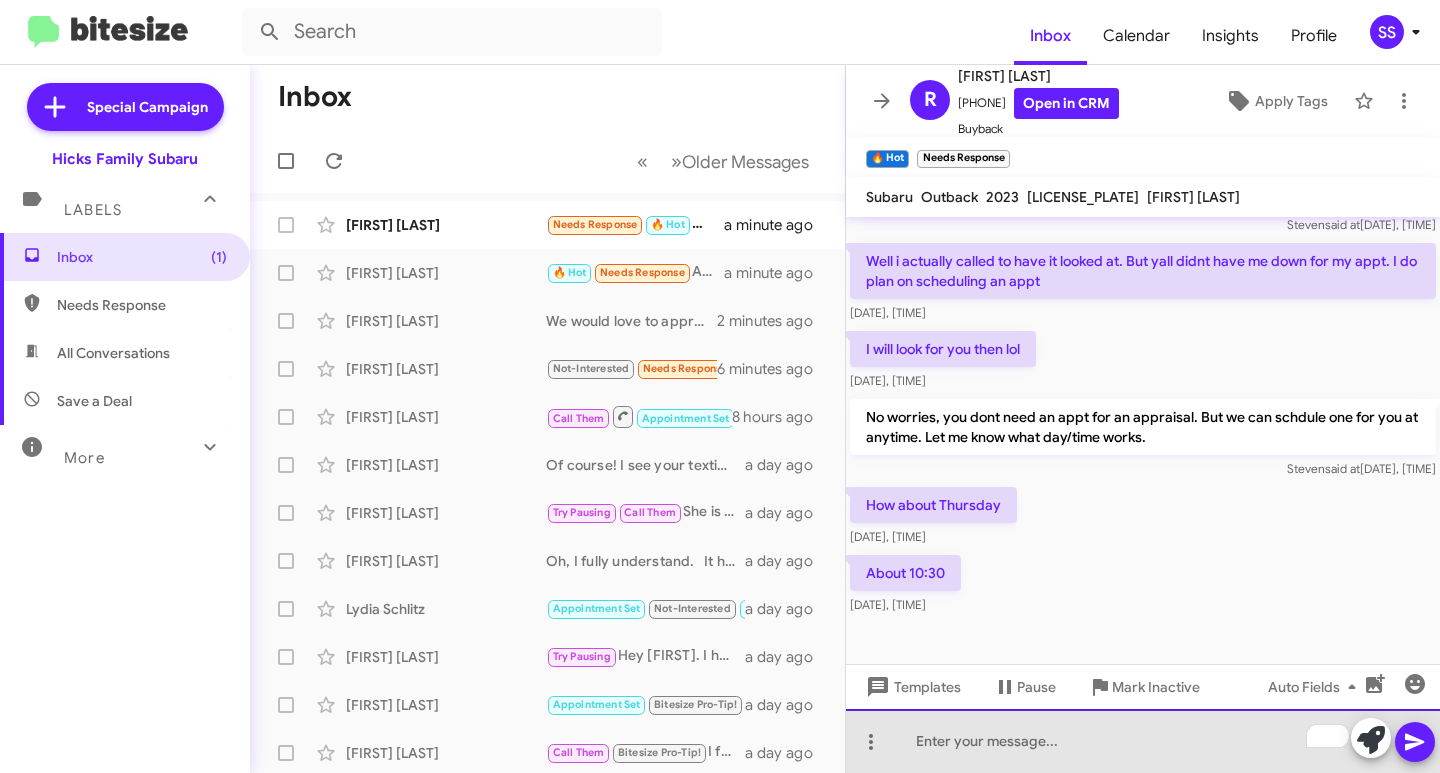 click 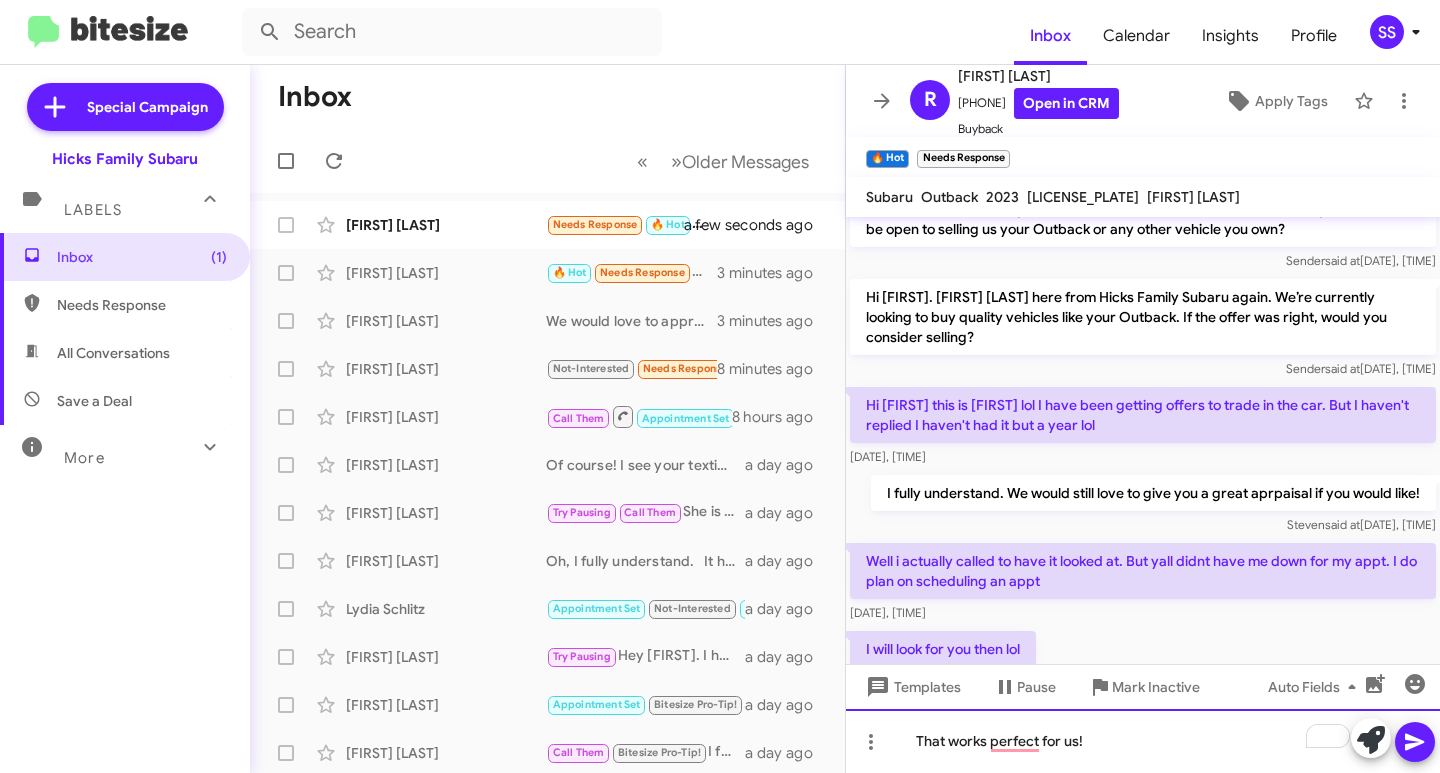 scroll, scrollTop: 390, scrollLeft: 0, axis: vertical 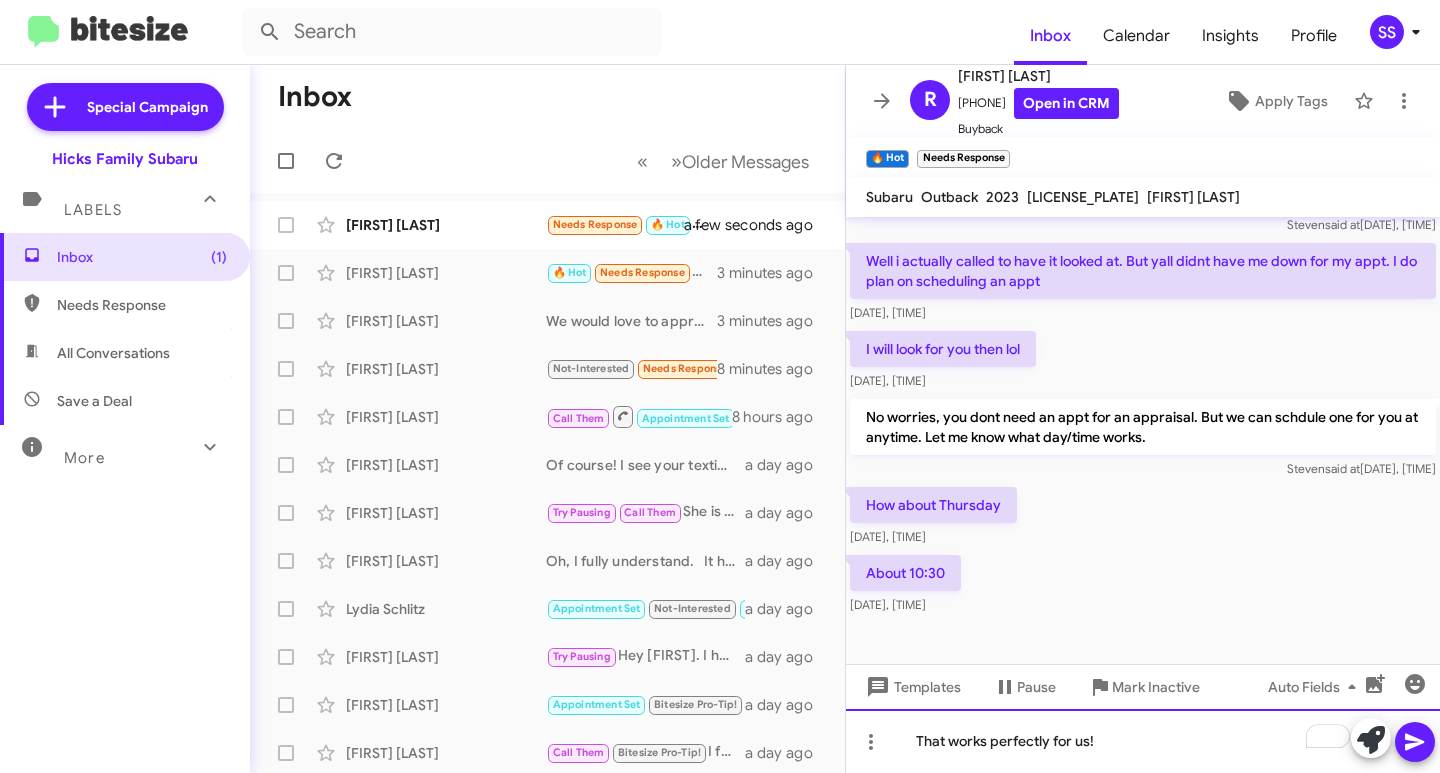 click on "That works perfectly for us!" 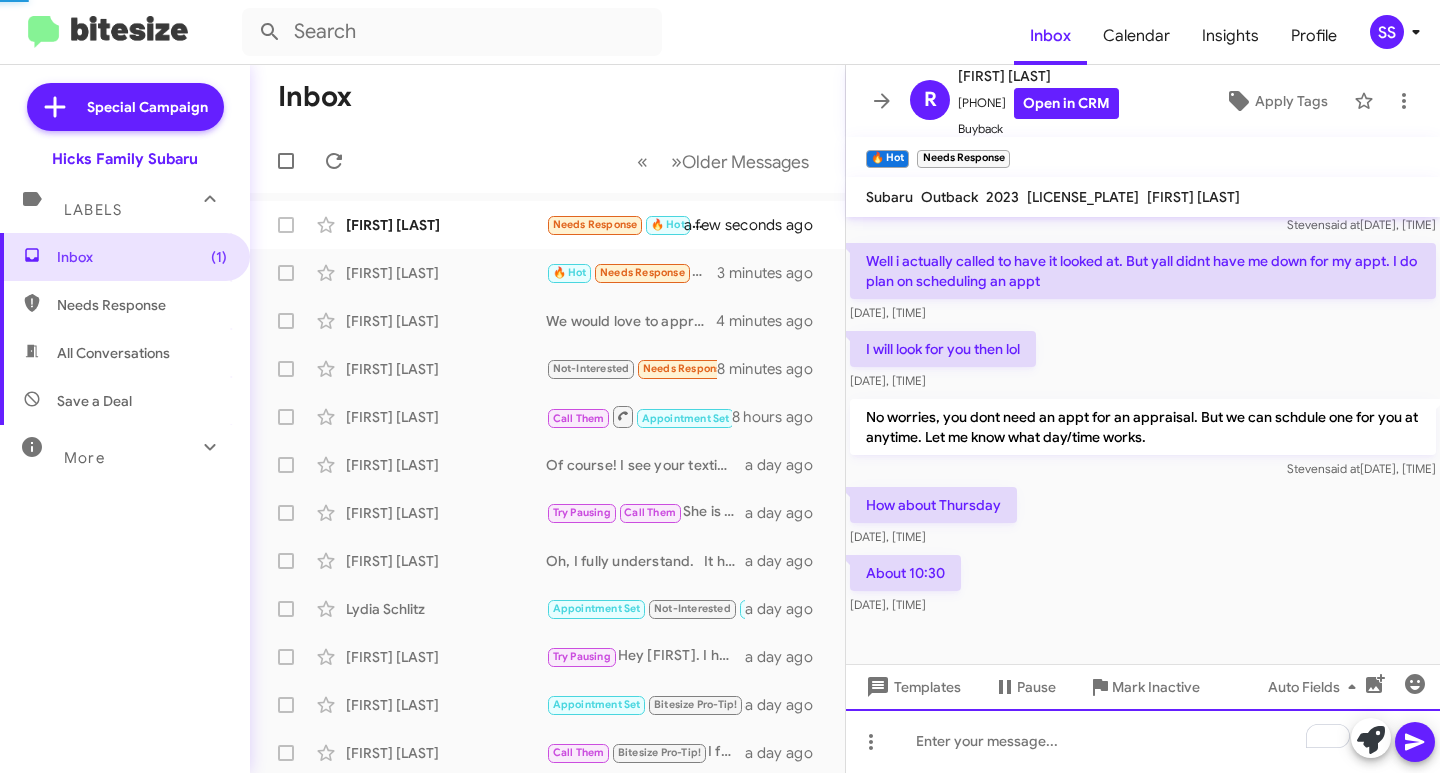 scroll, scrollTop: 0, scrollLeft: 0, axis: both 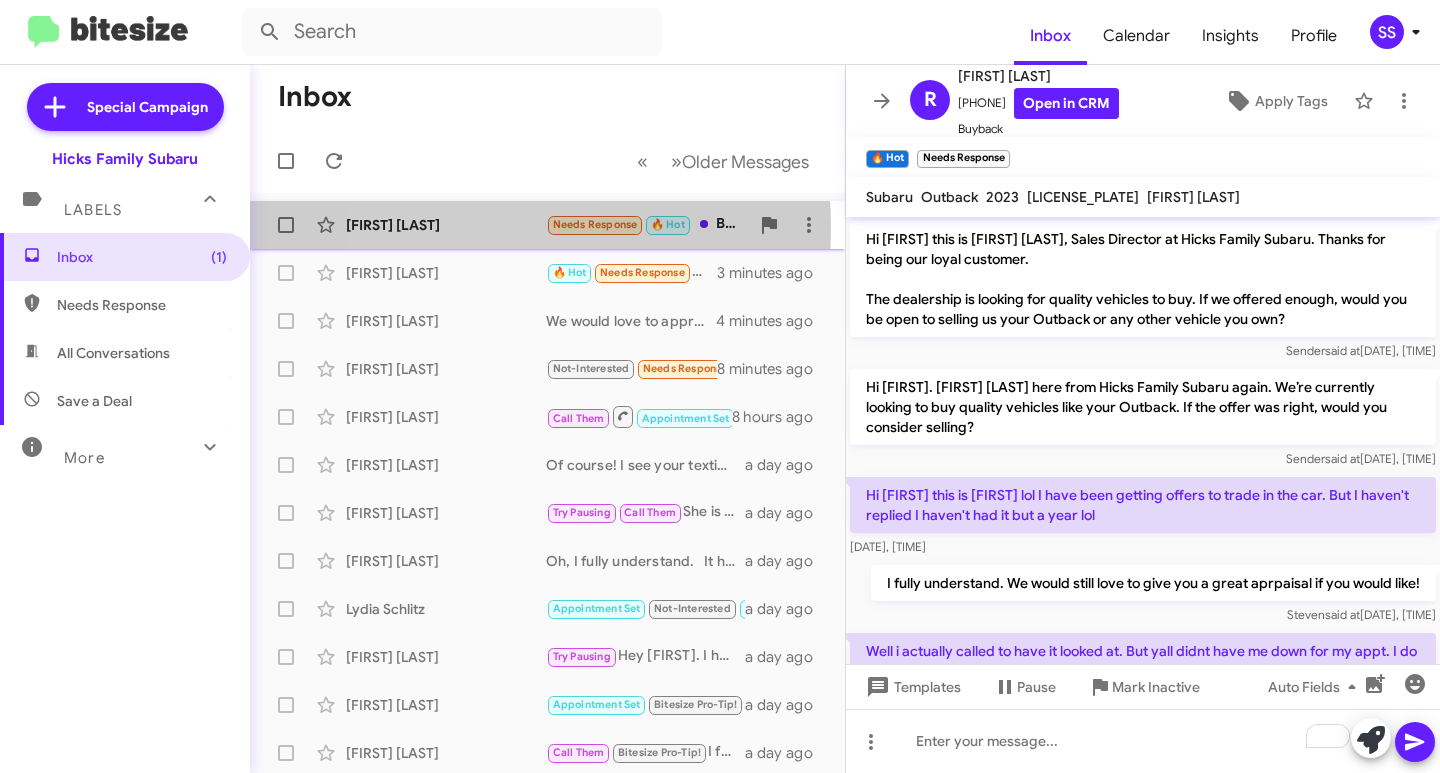 click on "[FIRST] [LAST]" 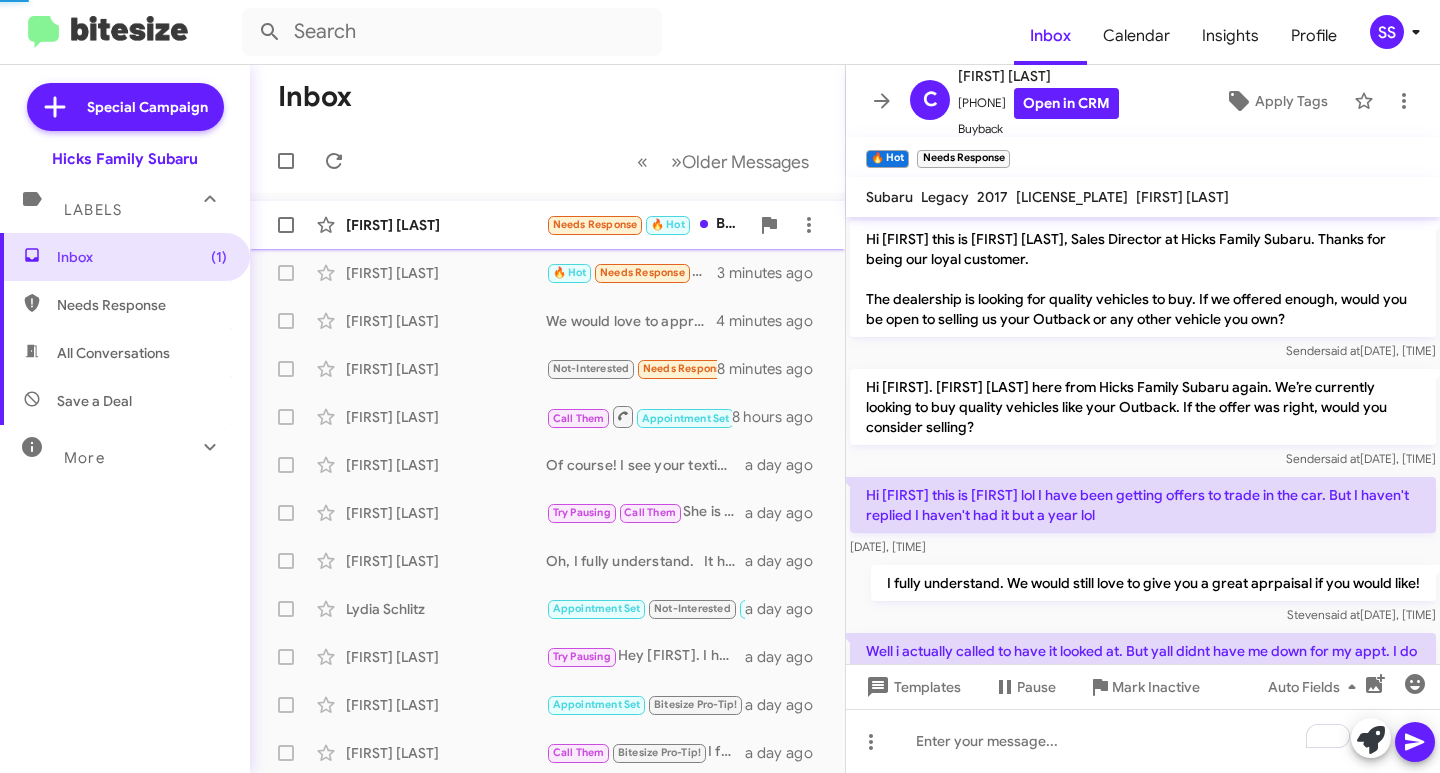 scroll, scrollTop: 71, scrollLeft: 0, axis: vertical 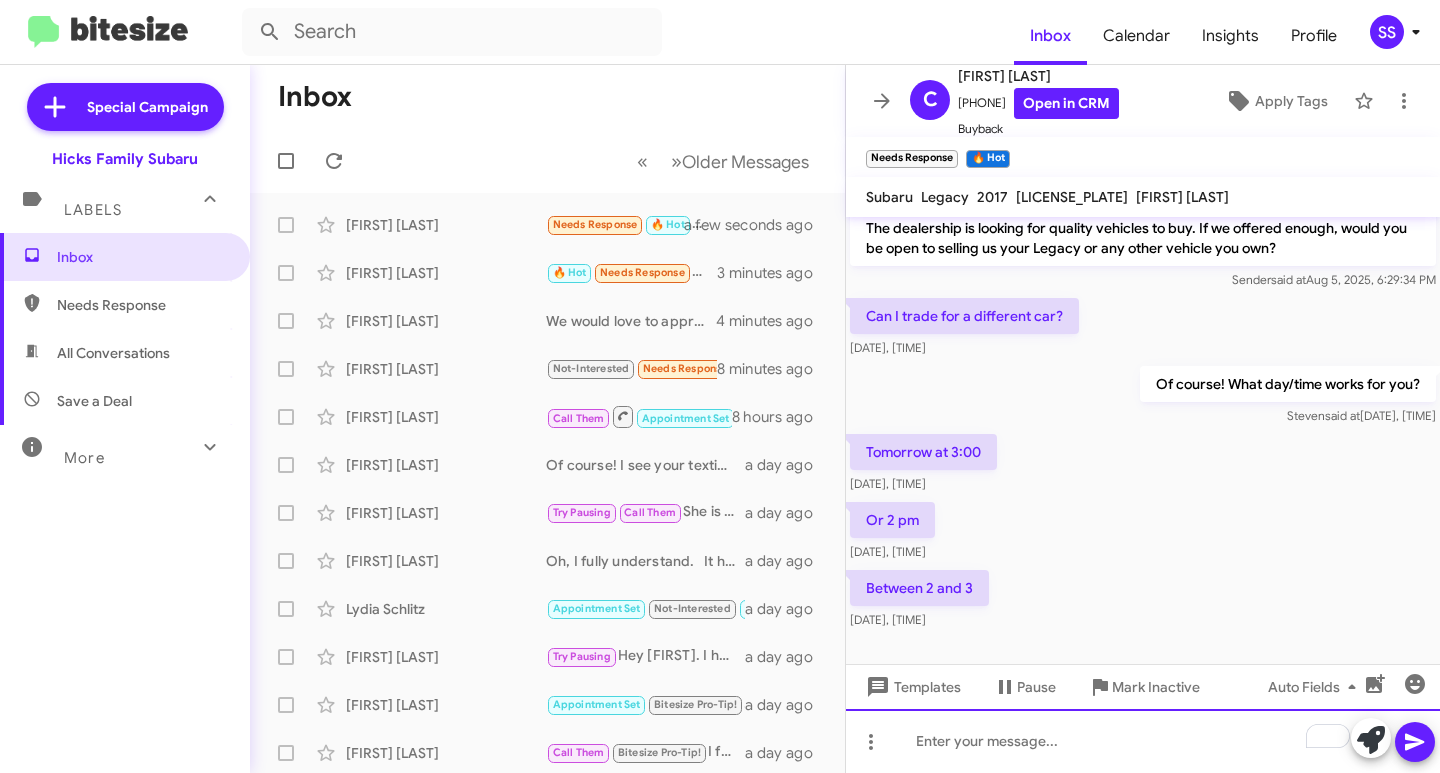 click 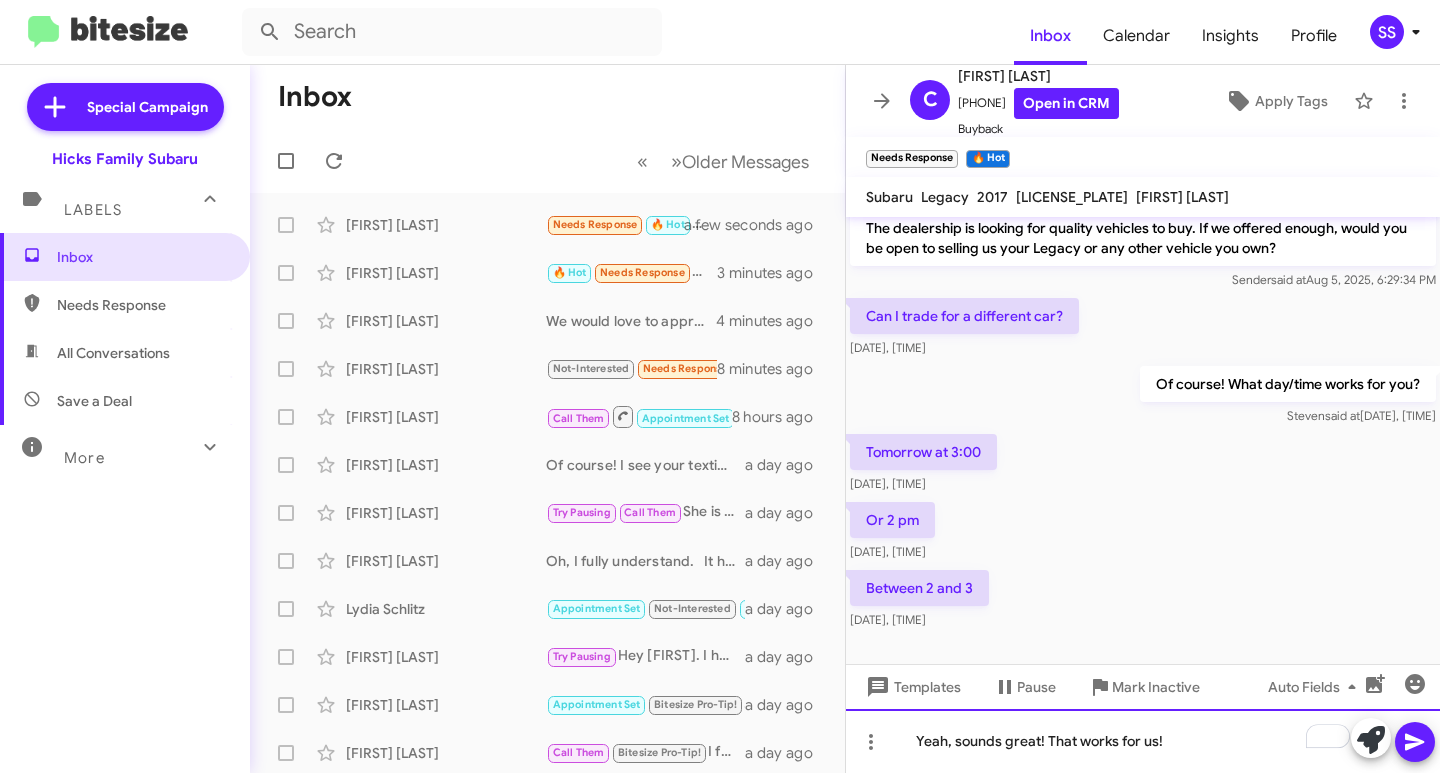 click on "Yeah, sounds great! That works for us!" 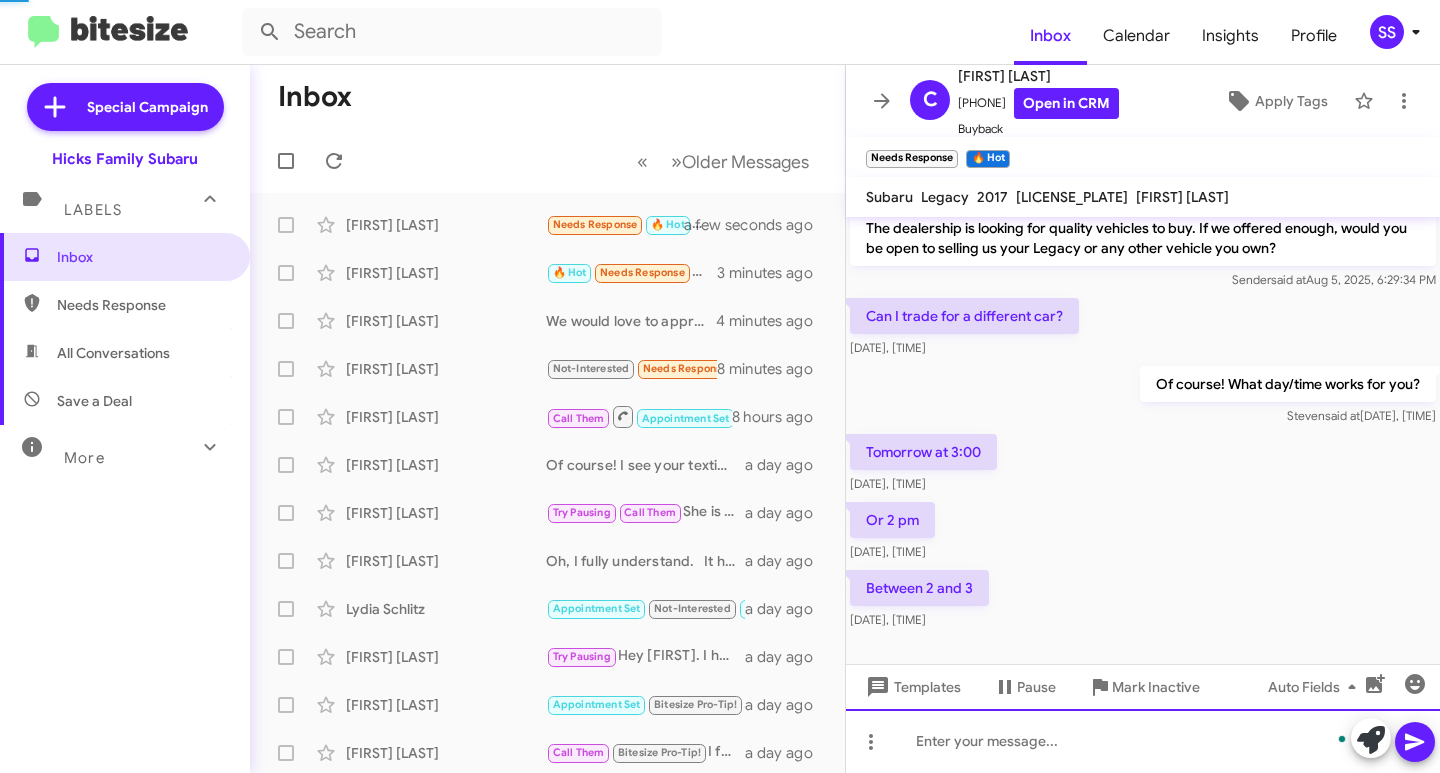 scroll, scrollTop: 144, scrollLeft: 0, axis: vertical 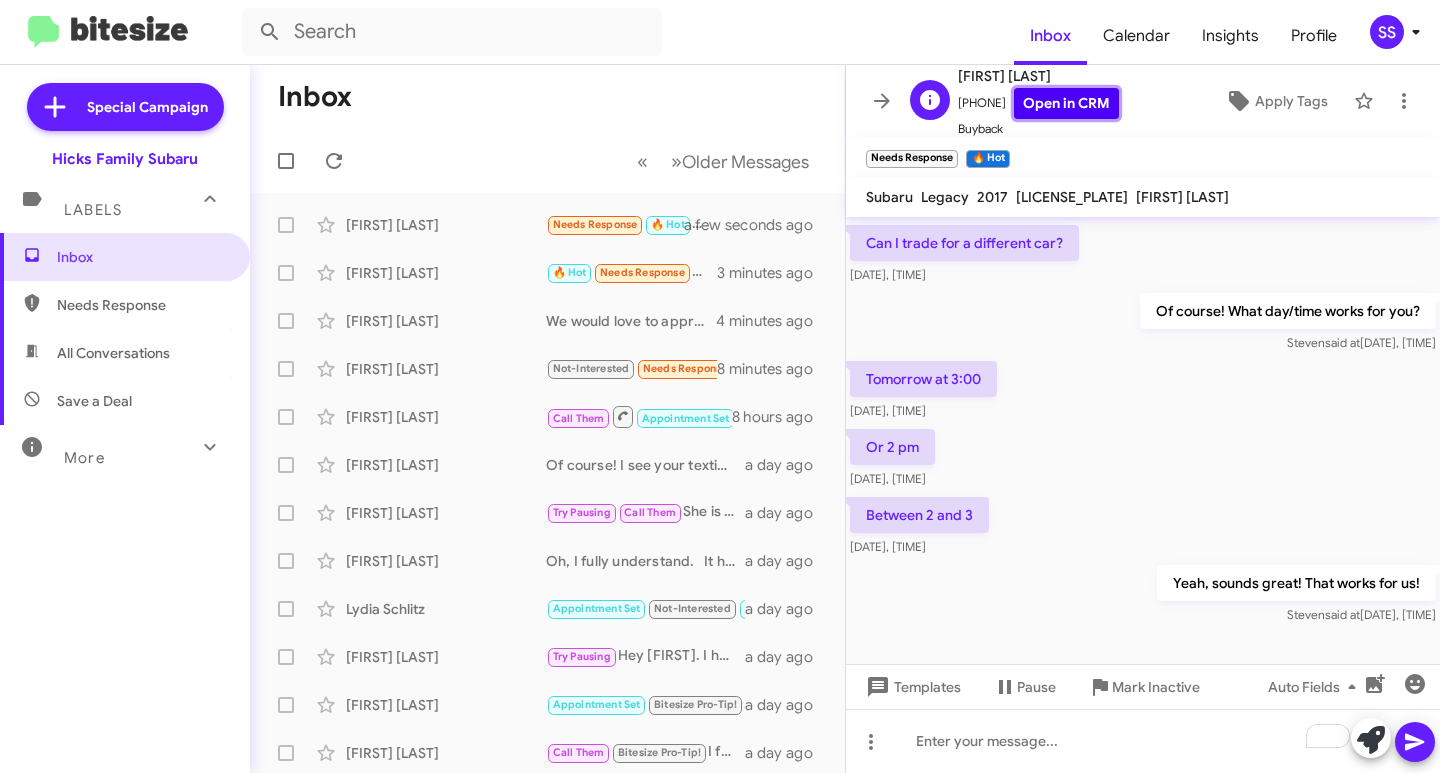click on "Open in CRM" 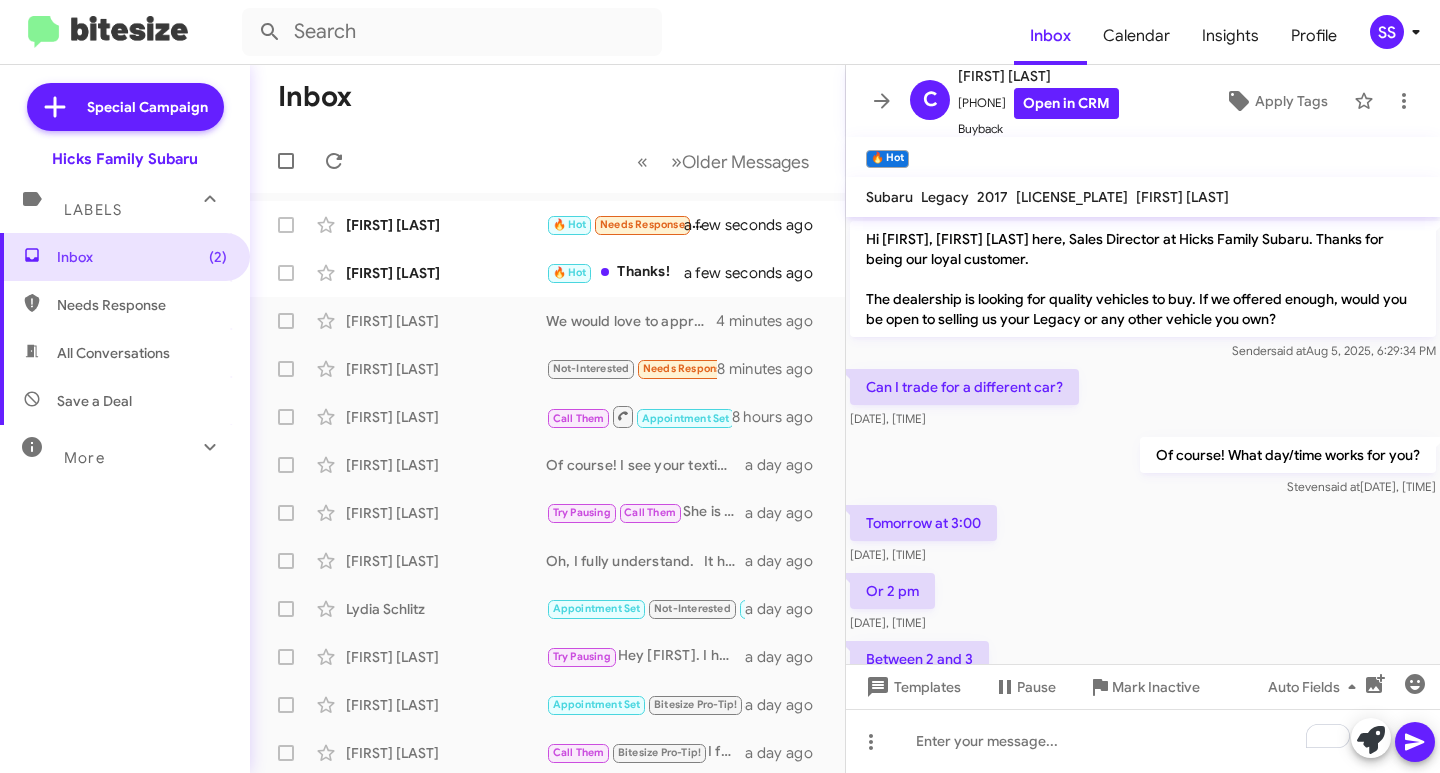 scroll, scrollTop: 217, scrollLeft: 0, axis: vertical 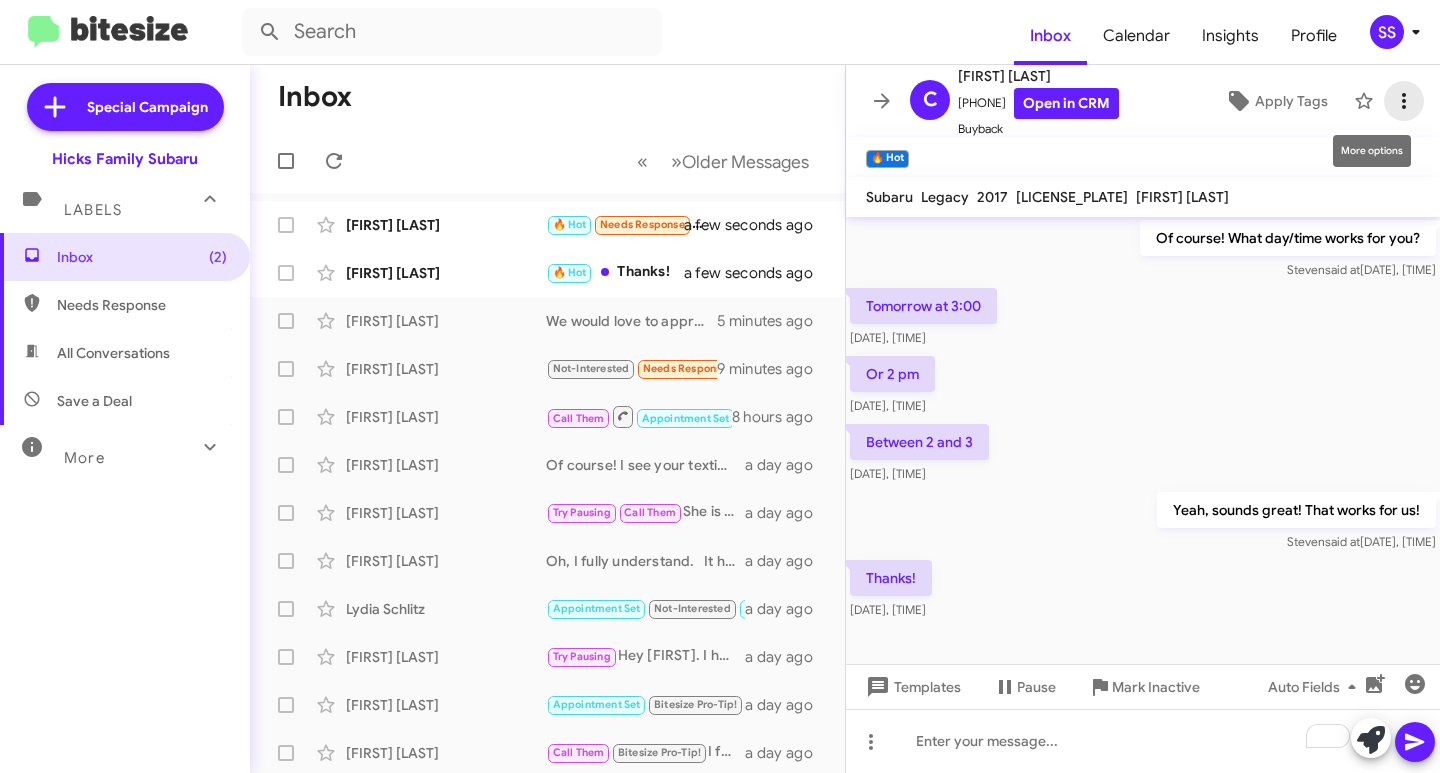 click 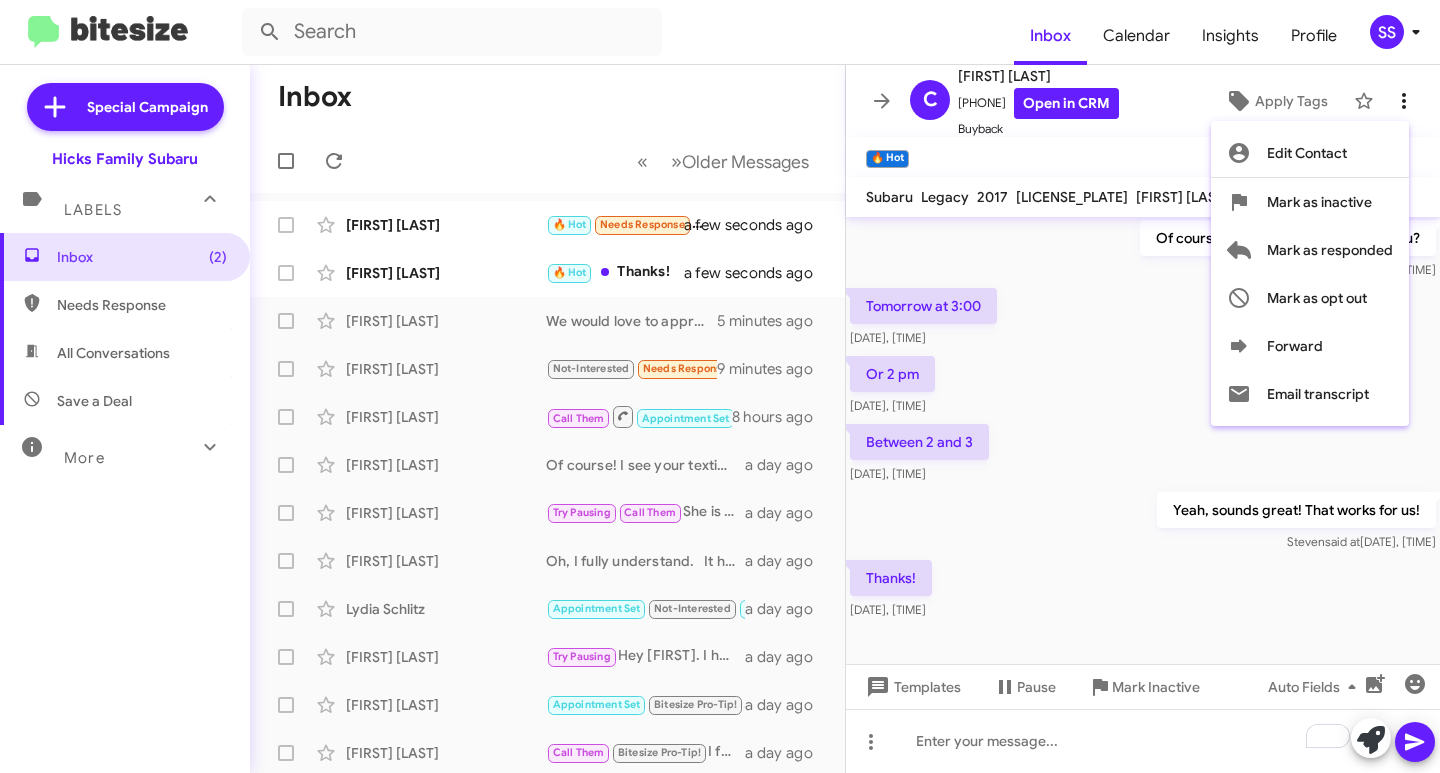 click at bounding box center (720, 386) 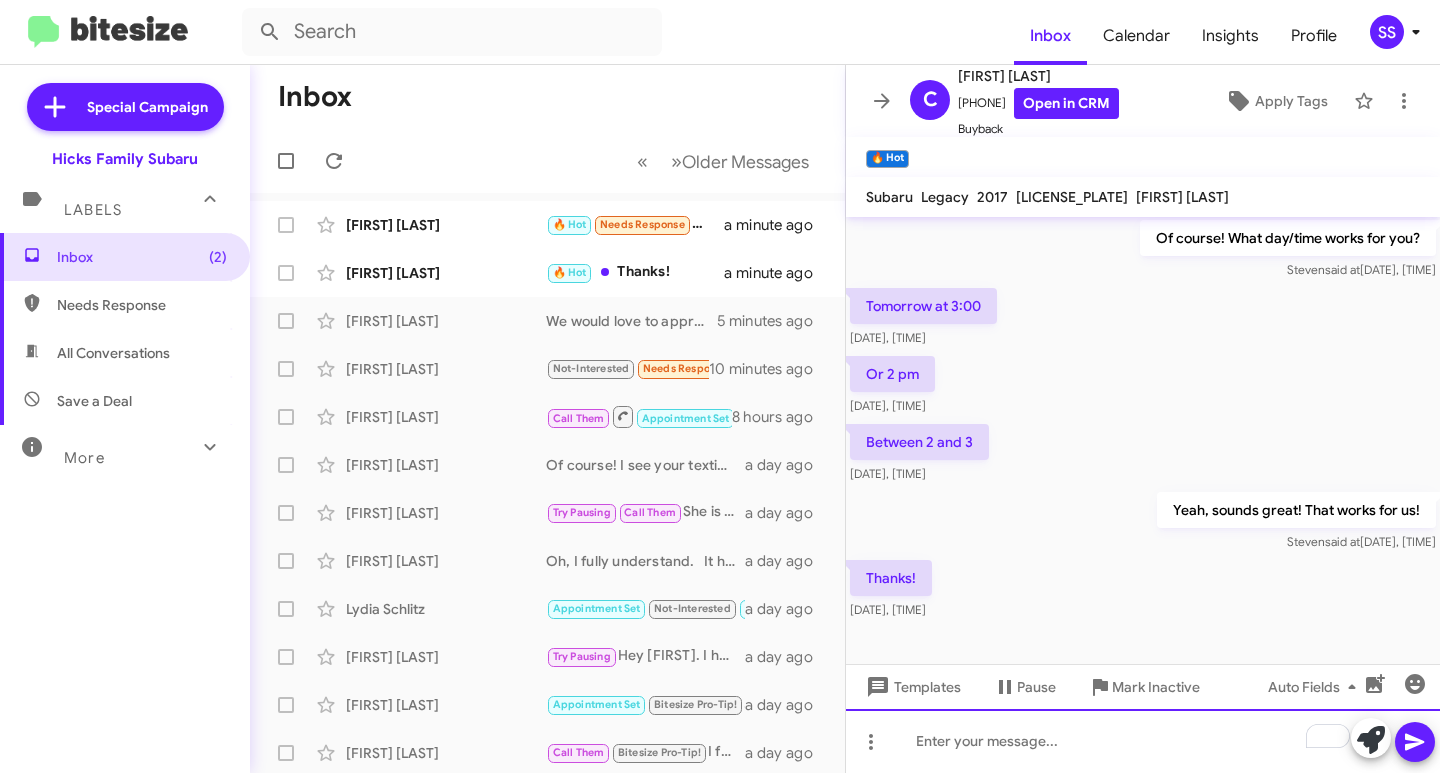 click 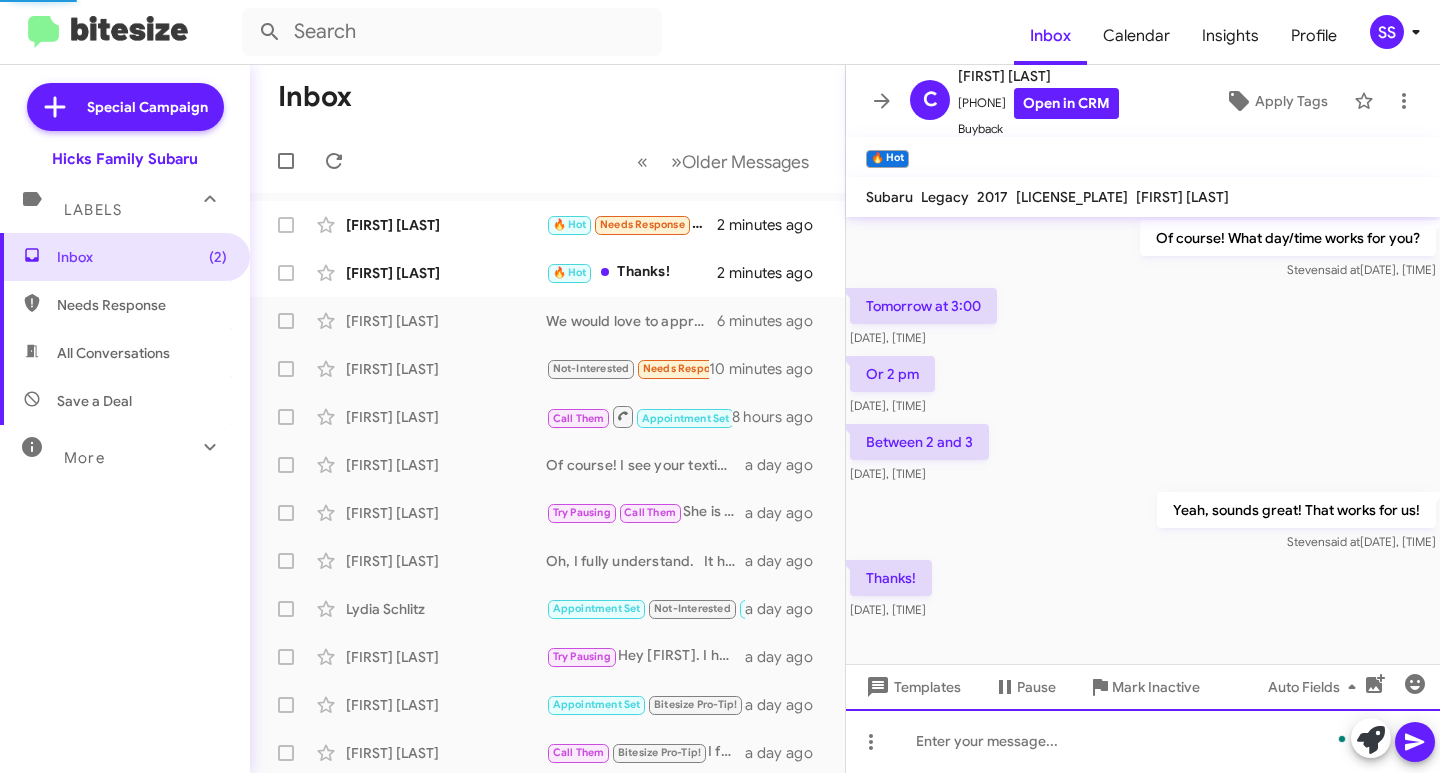 scroll, scrollTop: 290, scrollLeft: 0, axis: vertical 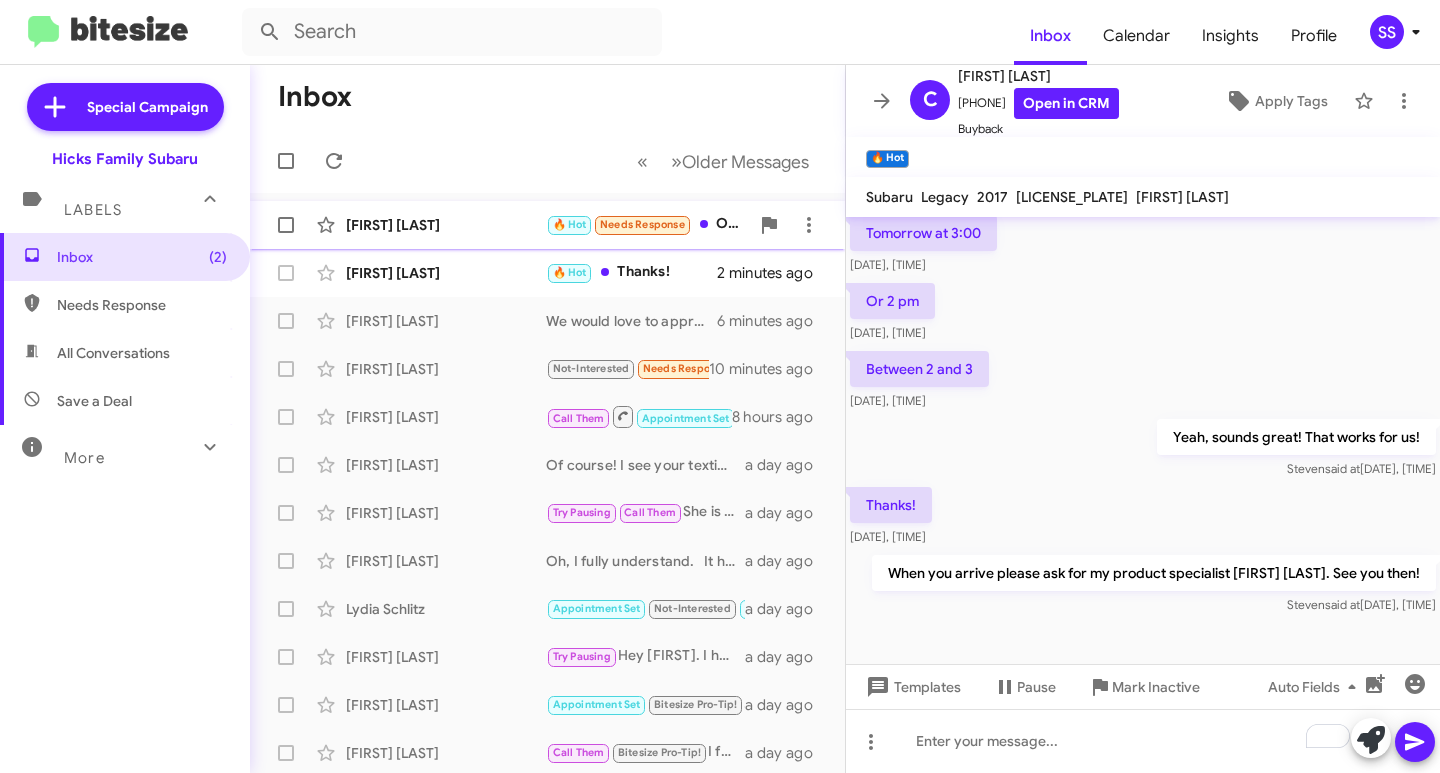 click on "[FIRST] [LAST]  🔥 Hot   Needs Response   Ok sweety, thank u soo much   2 minutes ago" 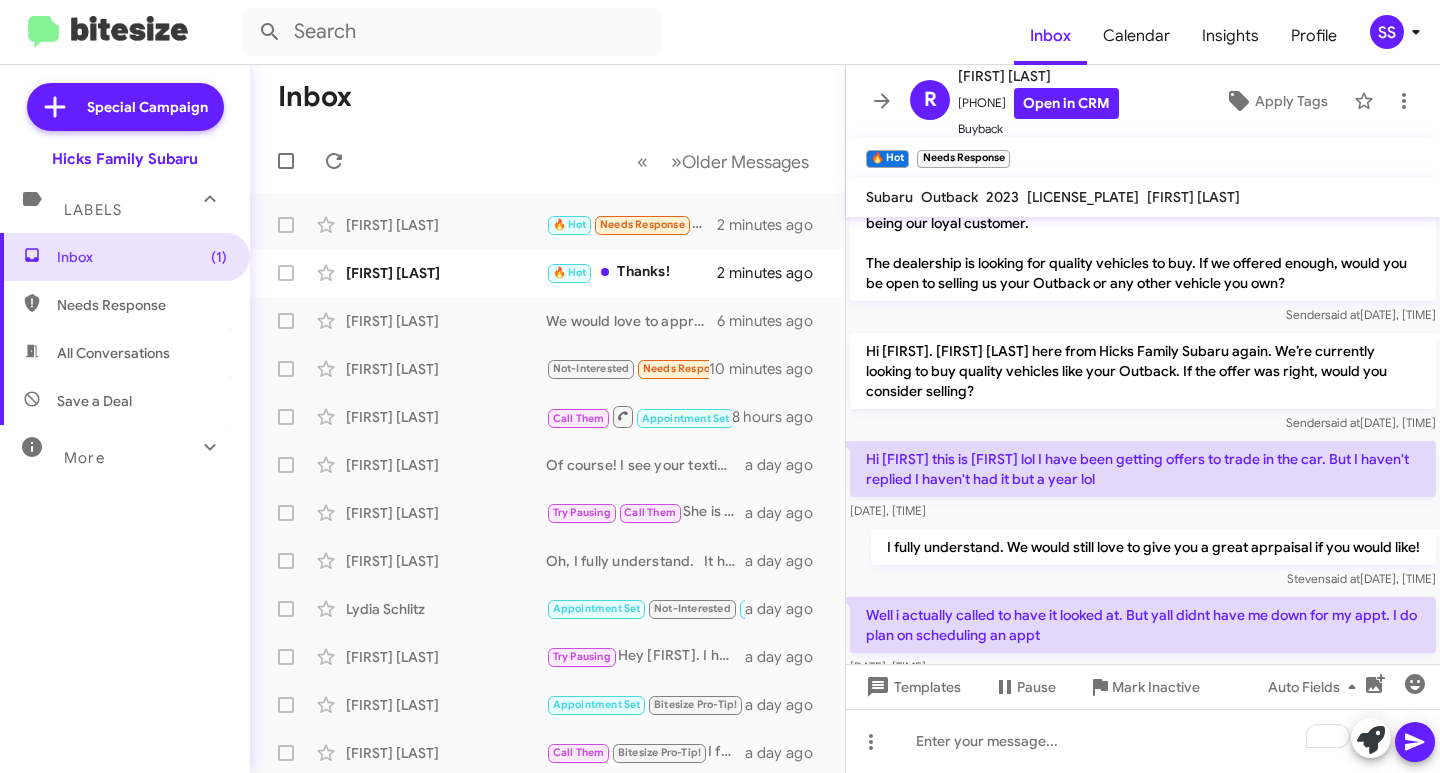 scroll, scrollTop: 536, scrollLeft: 0, axis: vertical 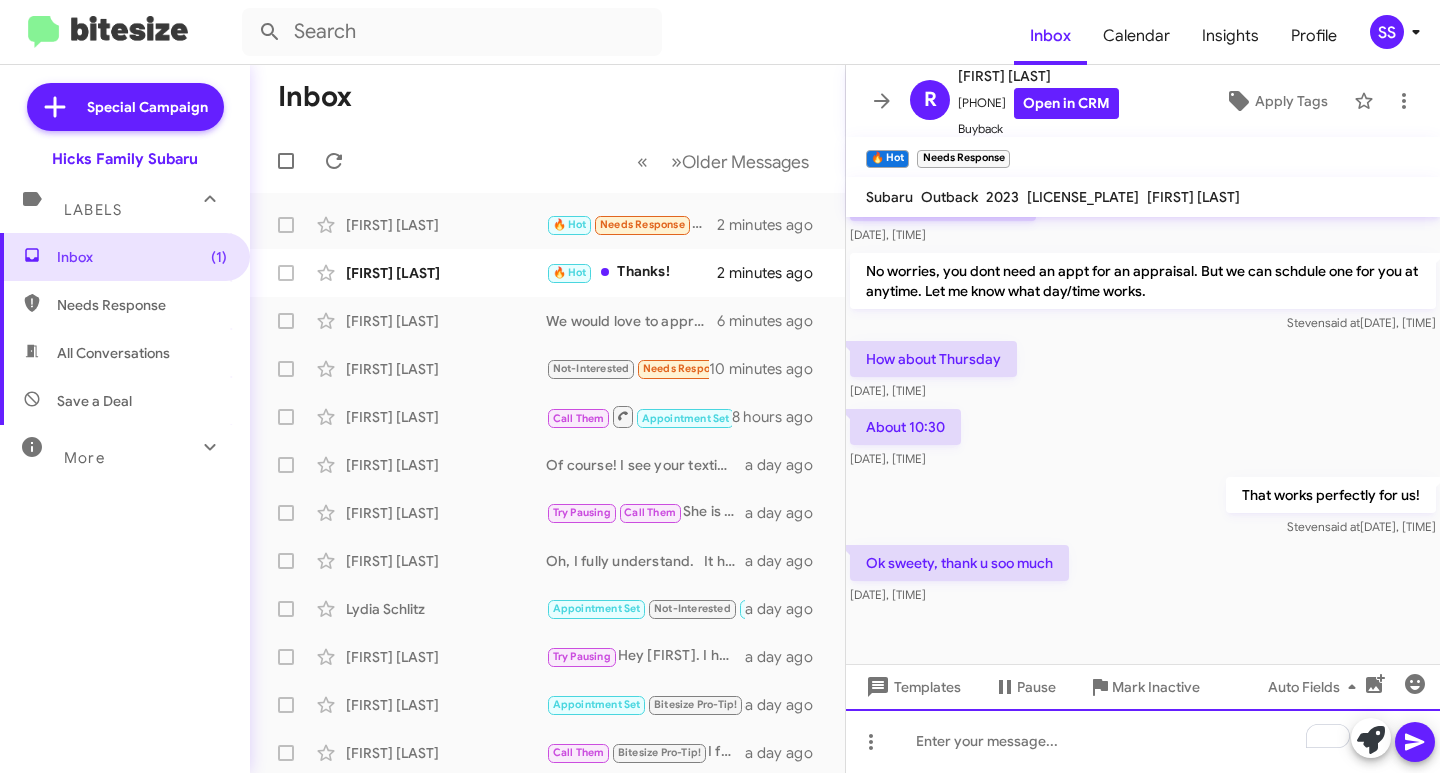 click 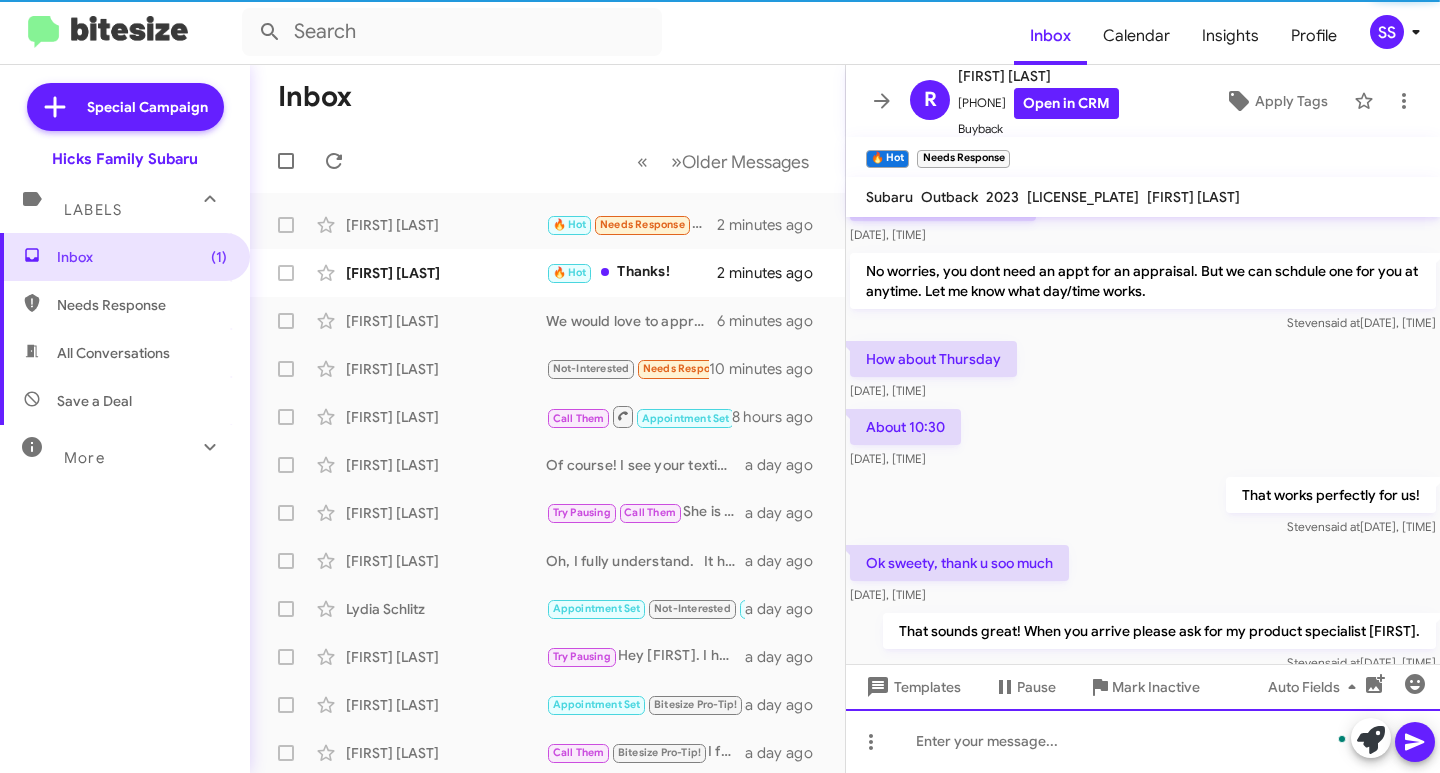 scroll, scrollTop: 609, scrollLeft: 0, axis: vertical 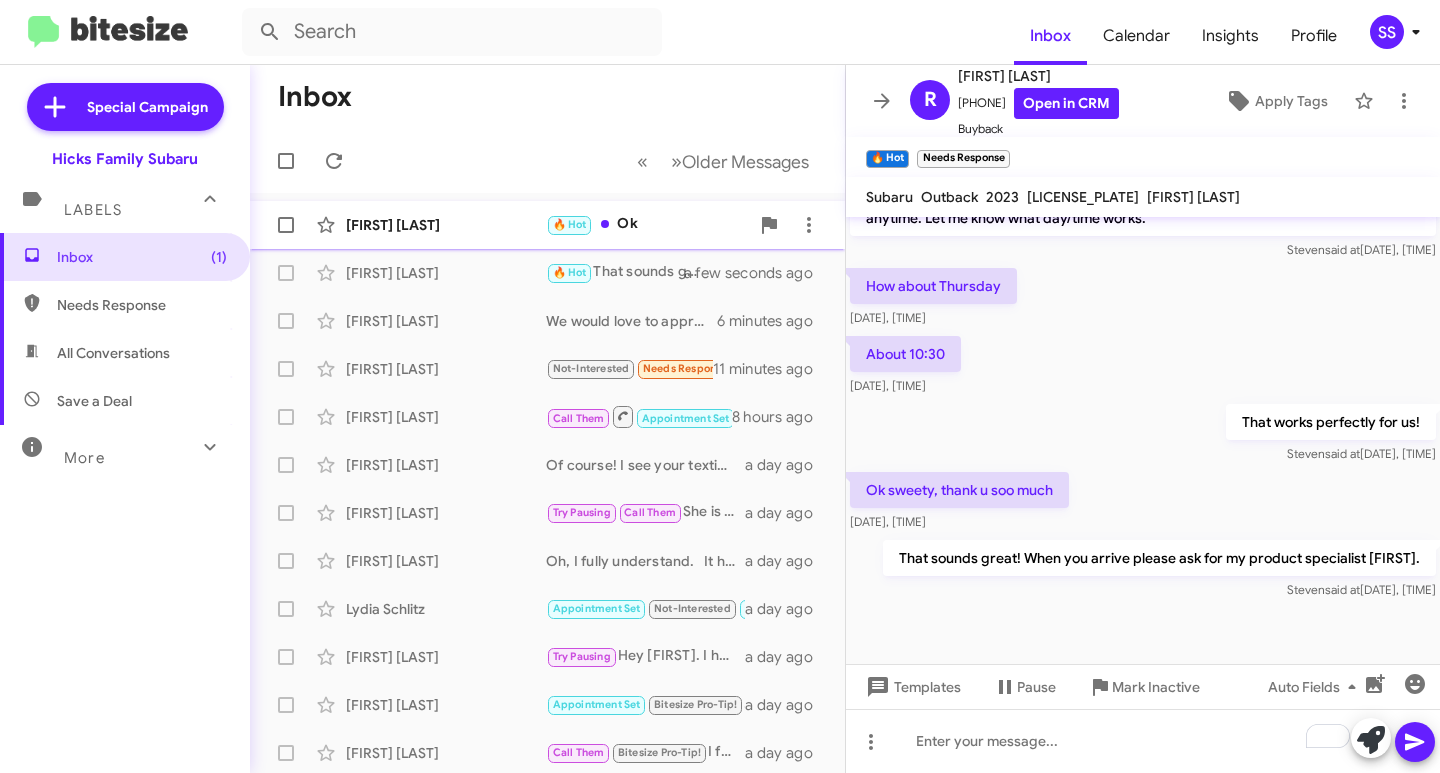 click on "[FIRST] [LAST]" 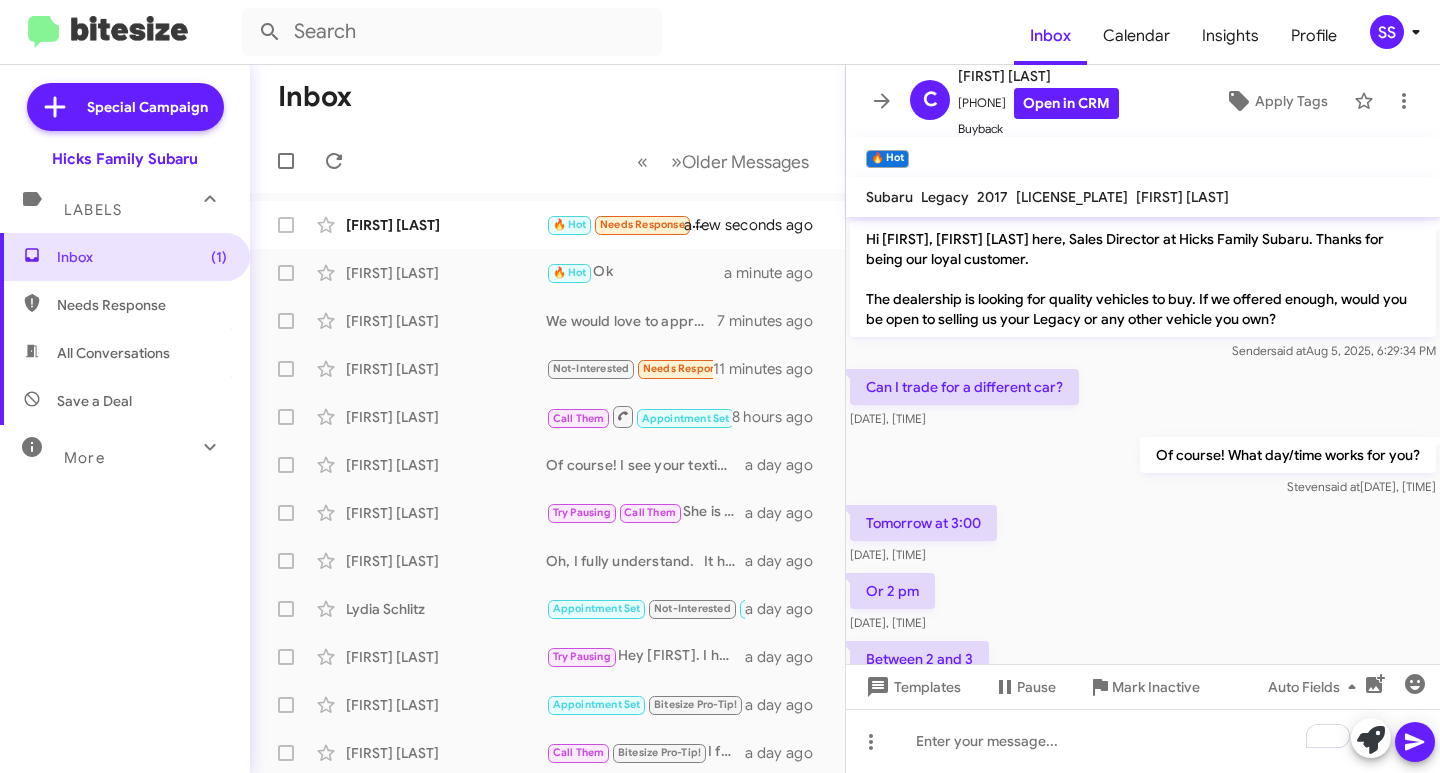 scroll, scrollTop: 363, scrollLeft: 0, axis: vertical 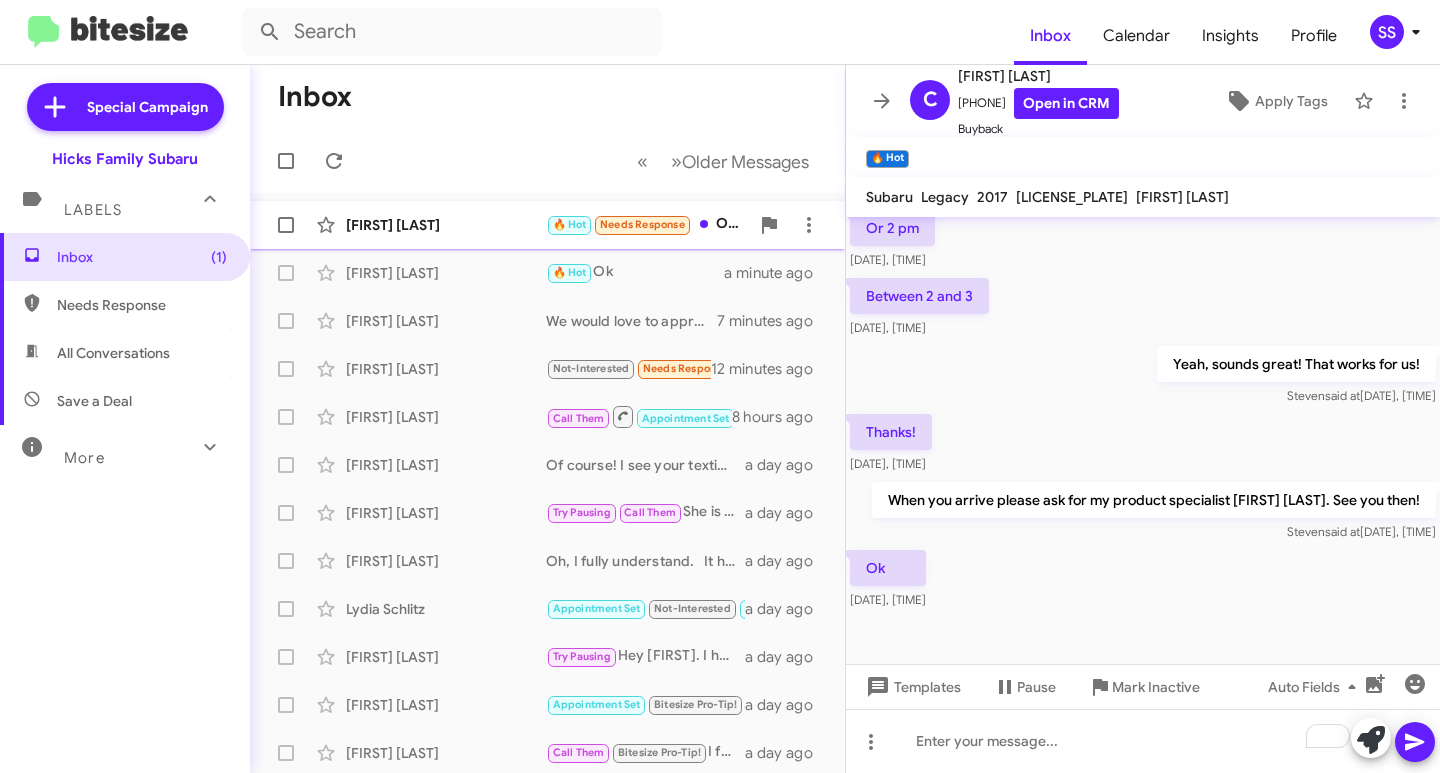 click on "[FIRST] [LAST]" 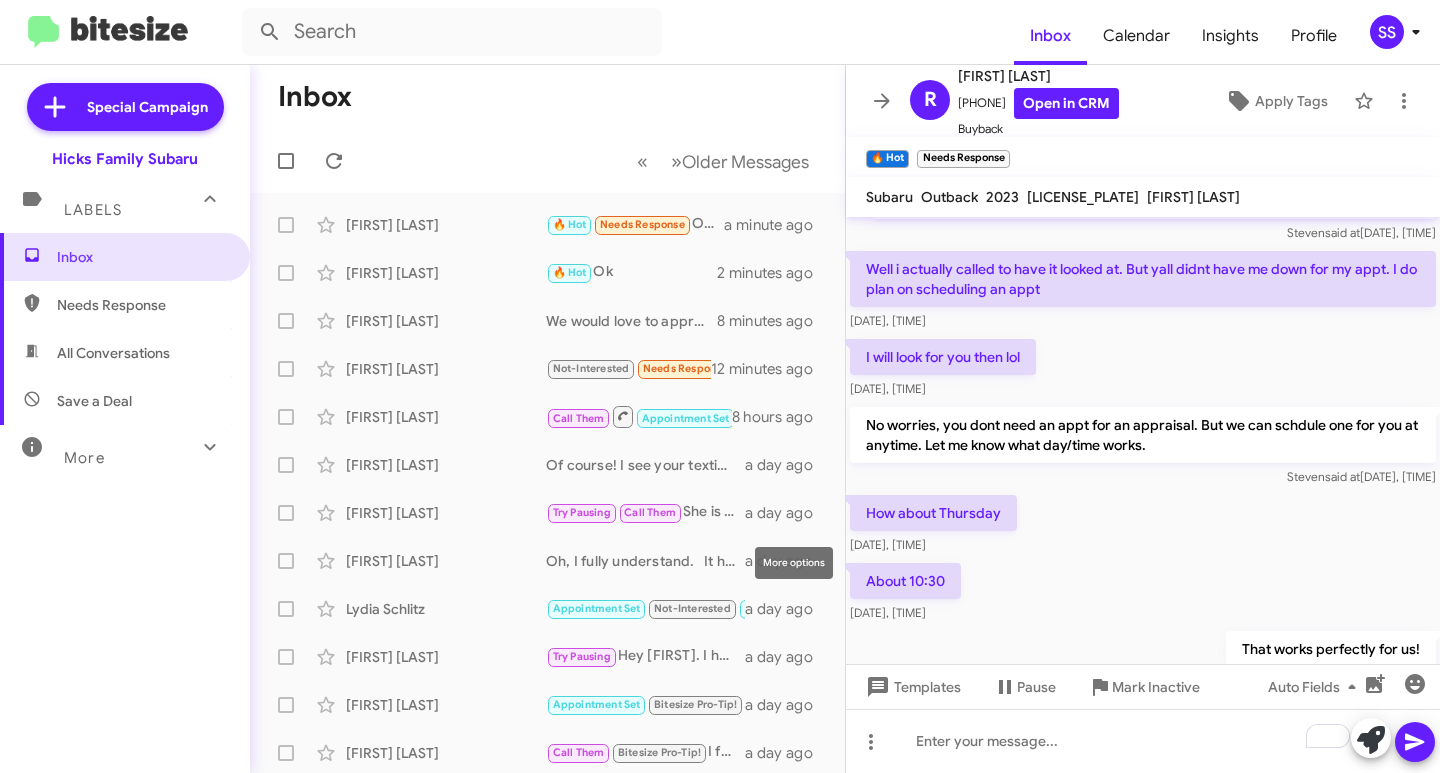 scroll, scrollTop: 0, scrollLeft: 0, axis: both 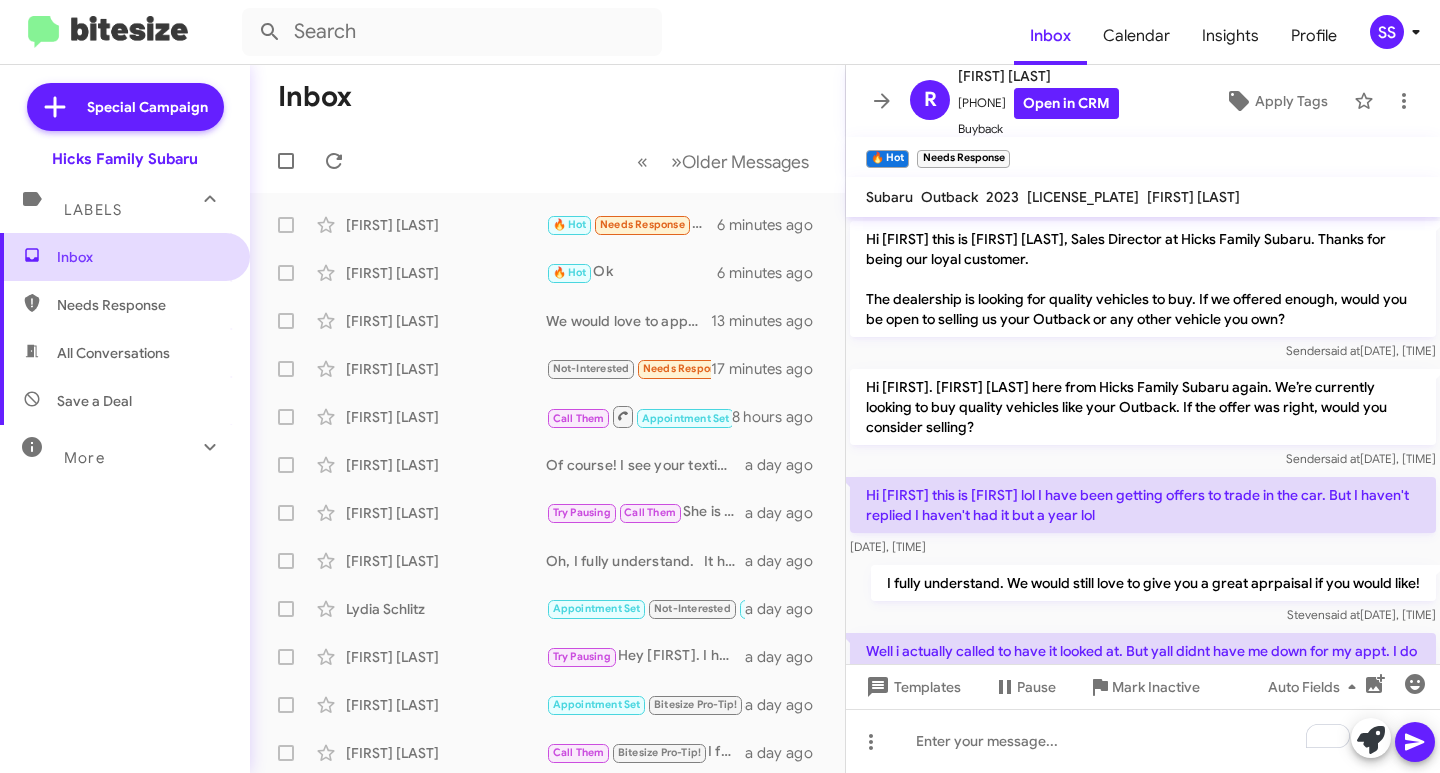 click on "Inbox" at bounding box center (125, 257) 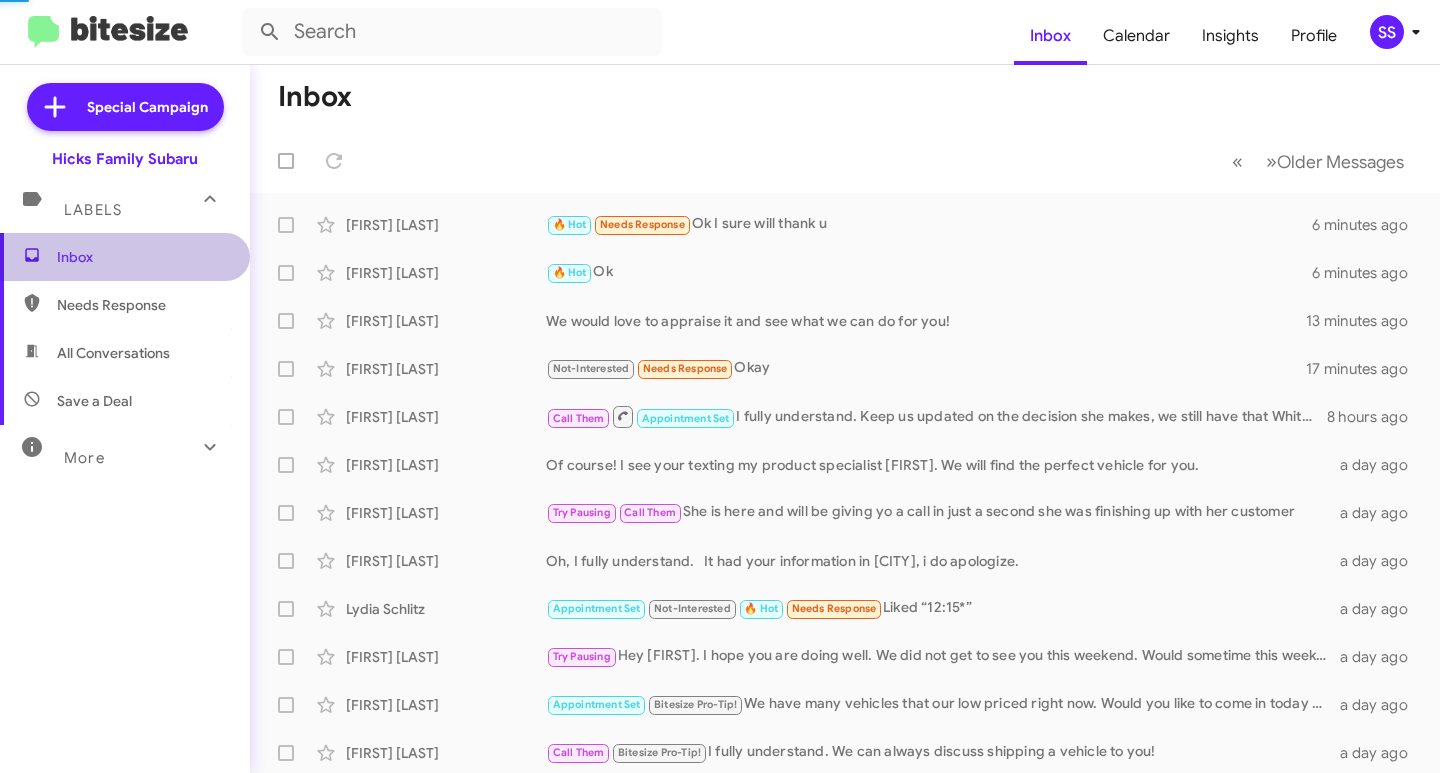 click on "Inbox" at bounding box center [125, 257] 